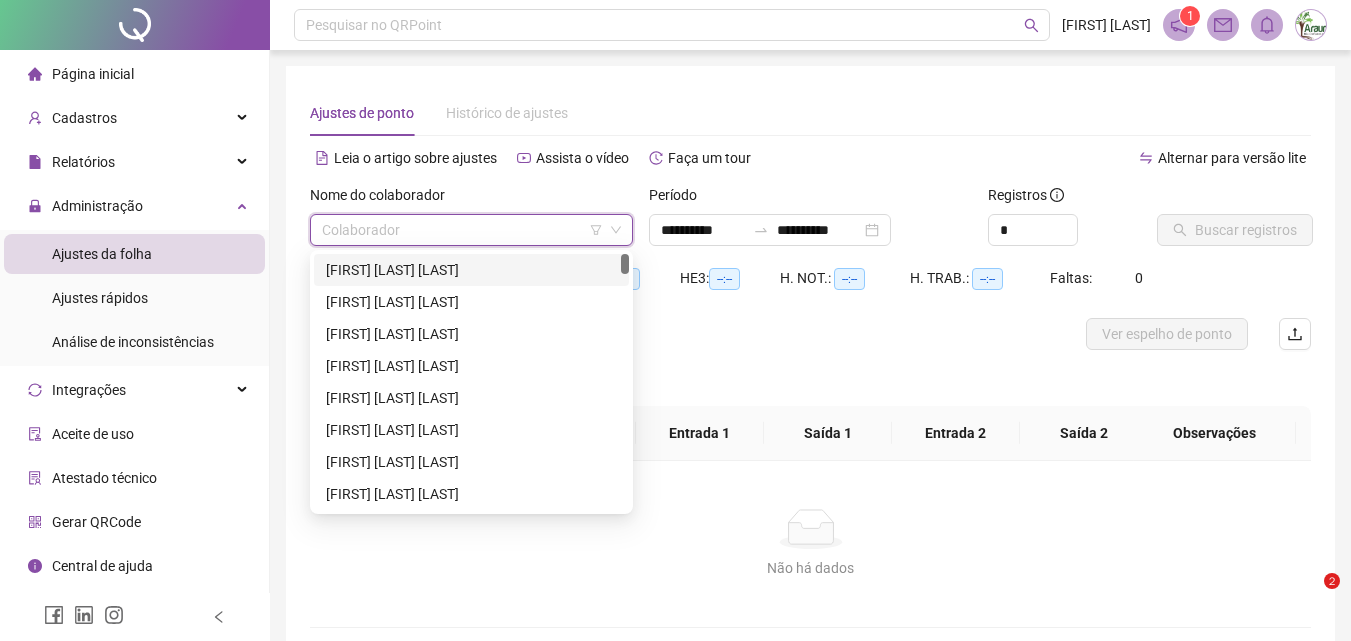 scroll, scrollTop: 0, scrollLeft: 0, axis: both 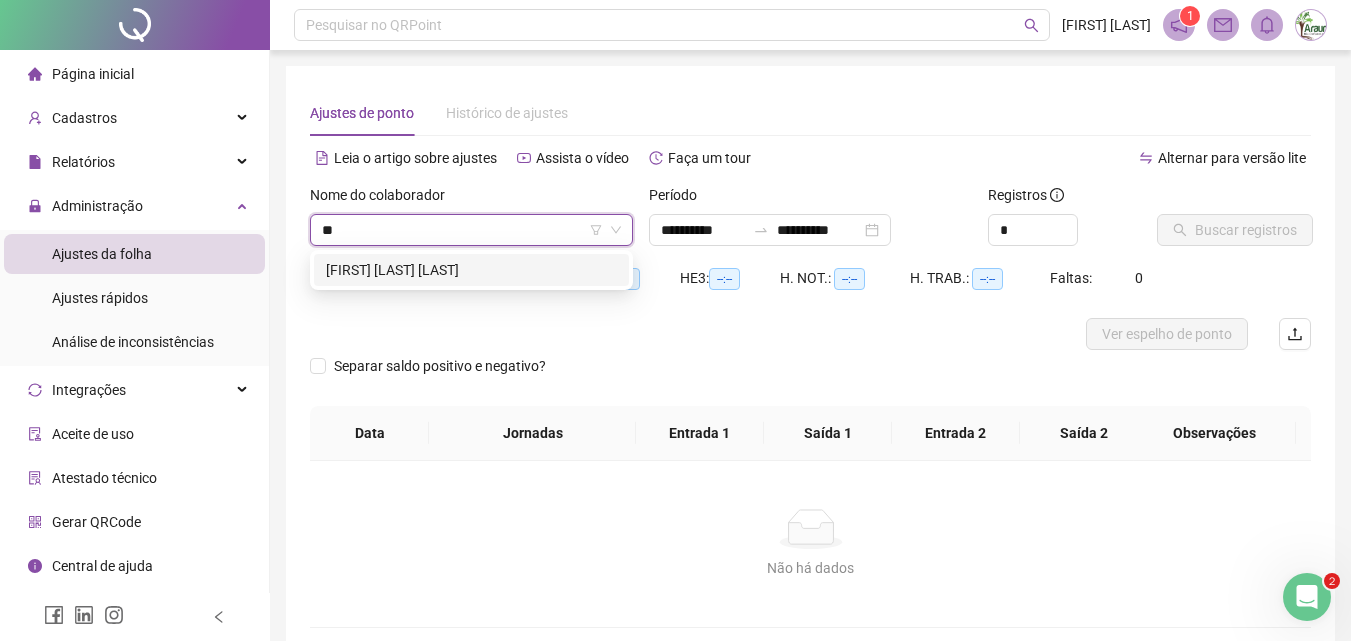 type on "***" 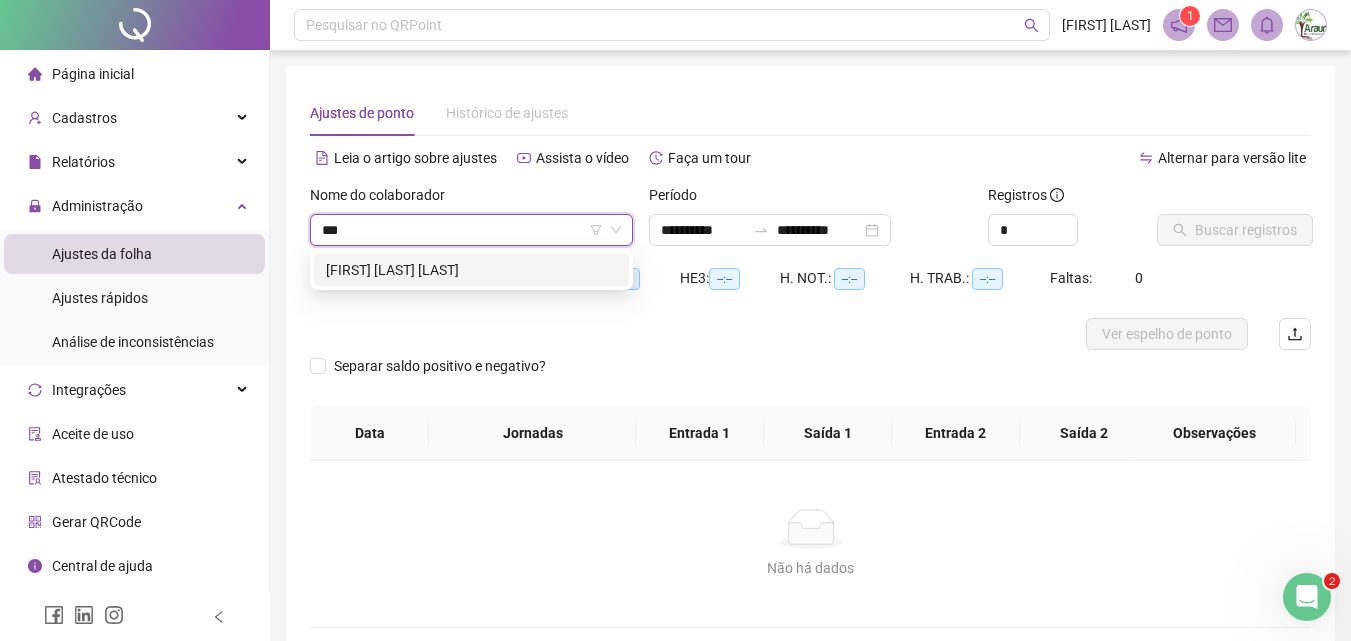 type 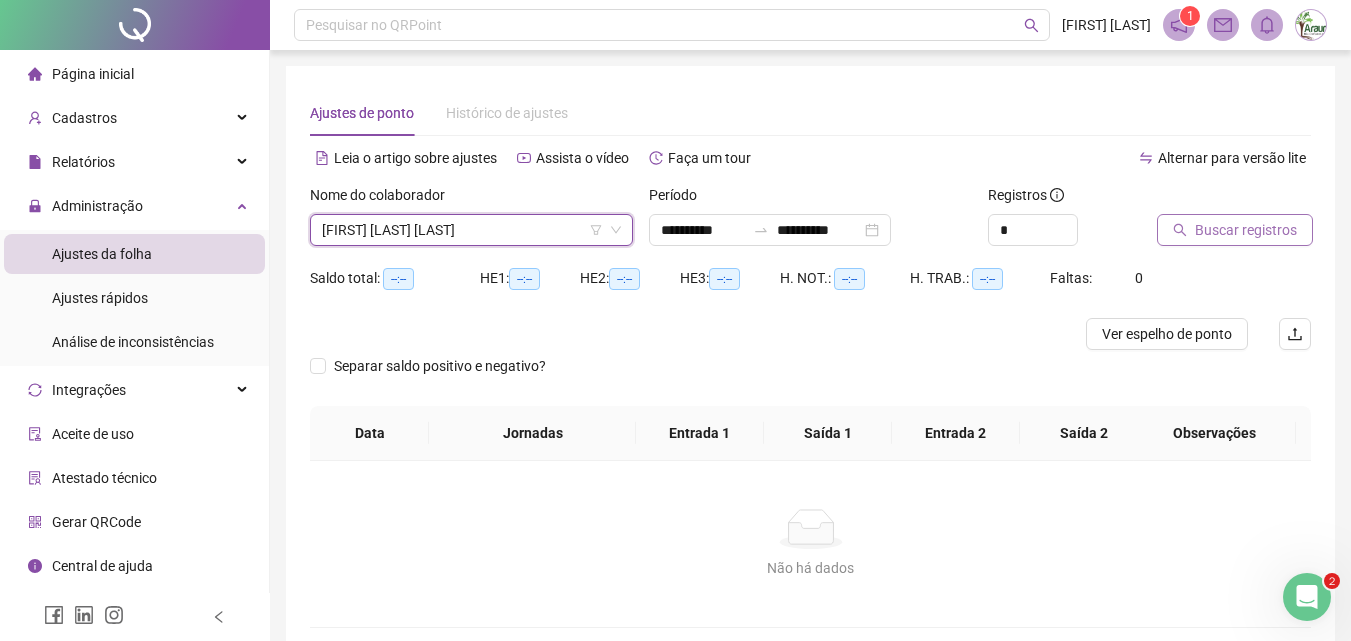 click on "Buscar registros" at bounding box center (1246, 230) 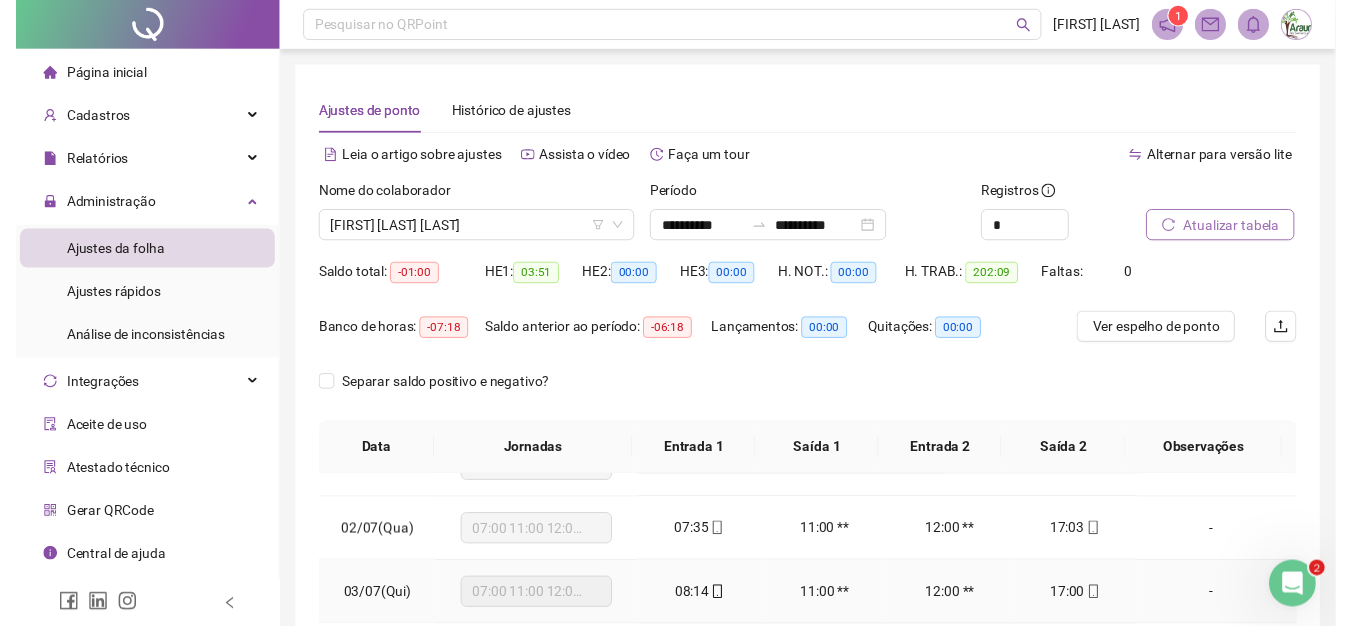 scroll, scrollTop: 0, scrollLeft: 0, axis: both 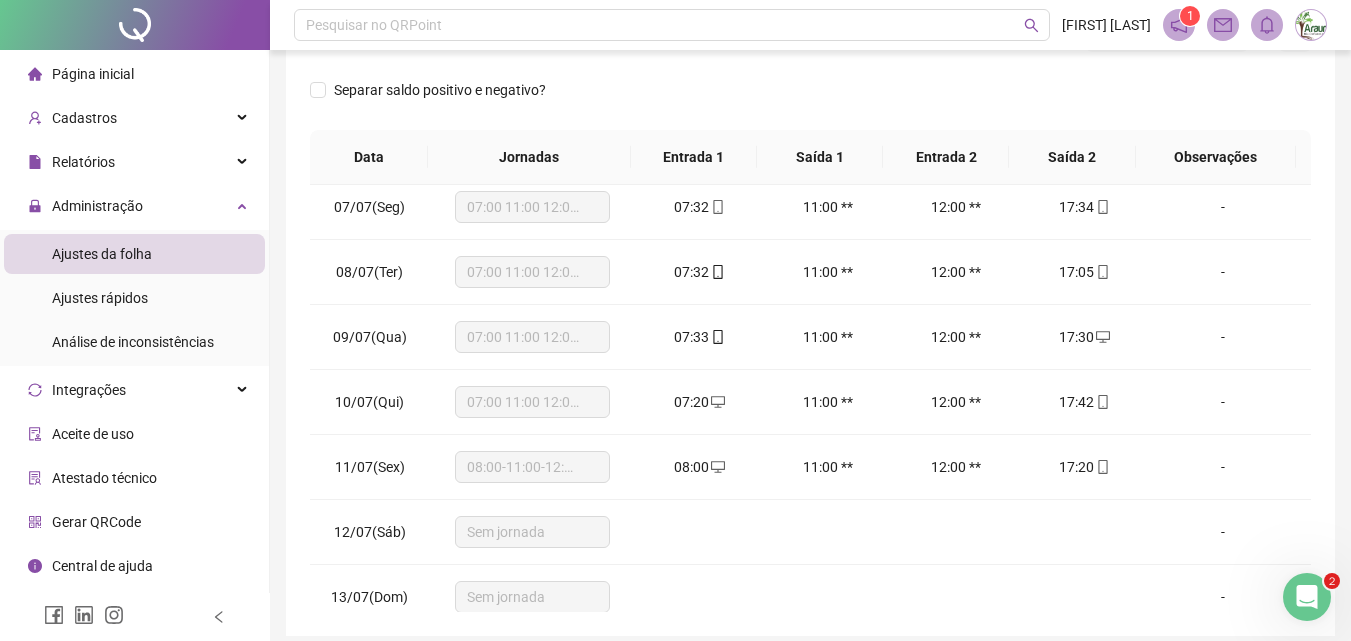 click on "11:00   **" at bounding box center [828, 337] 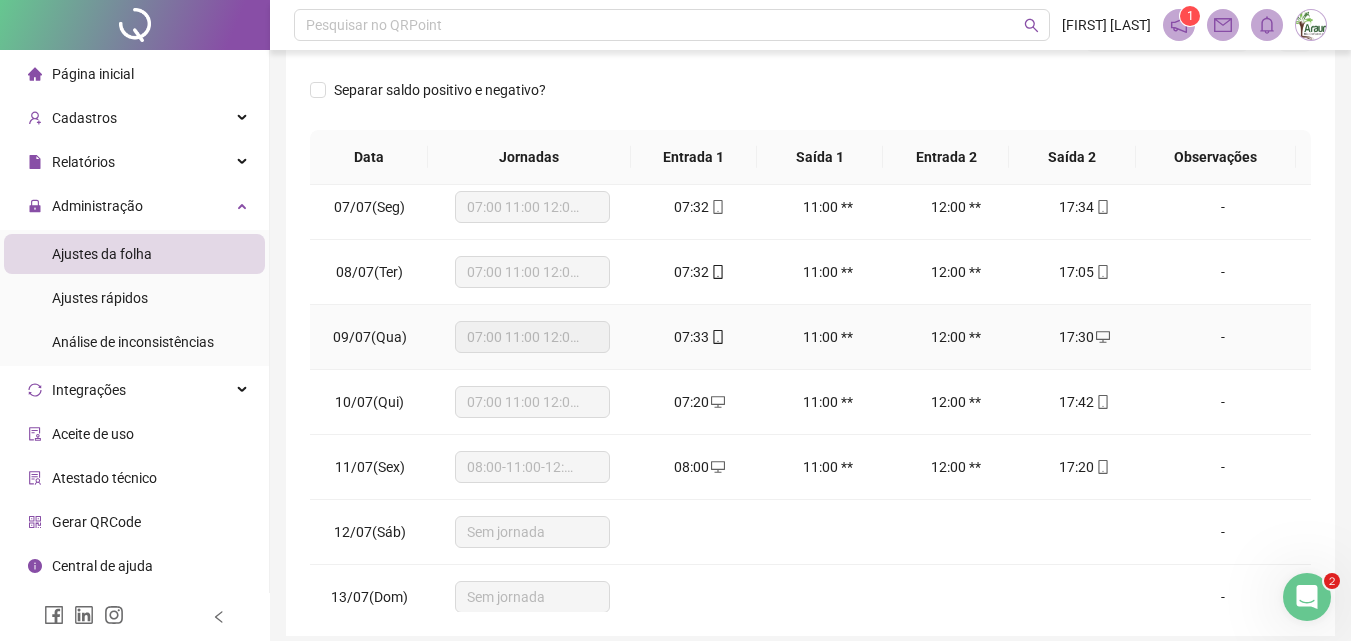 scroll, scrollTop: 0, scrollLeft: 0, axis: both 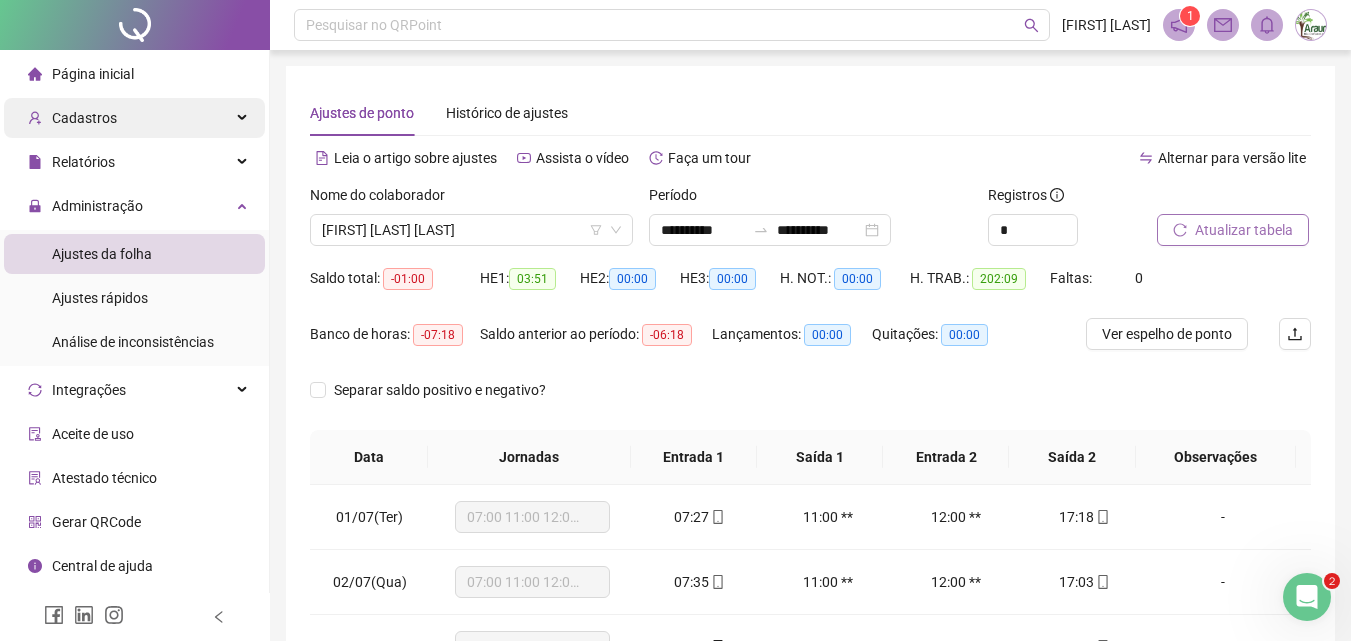 click on "Cadastros" at bounding box center [134, 118] 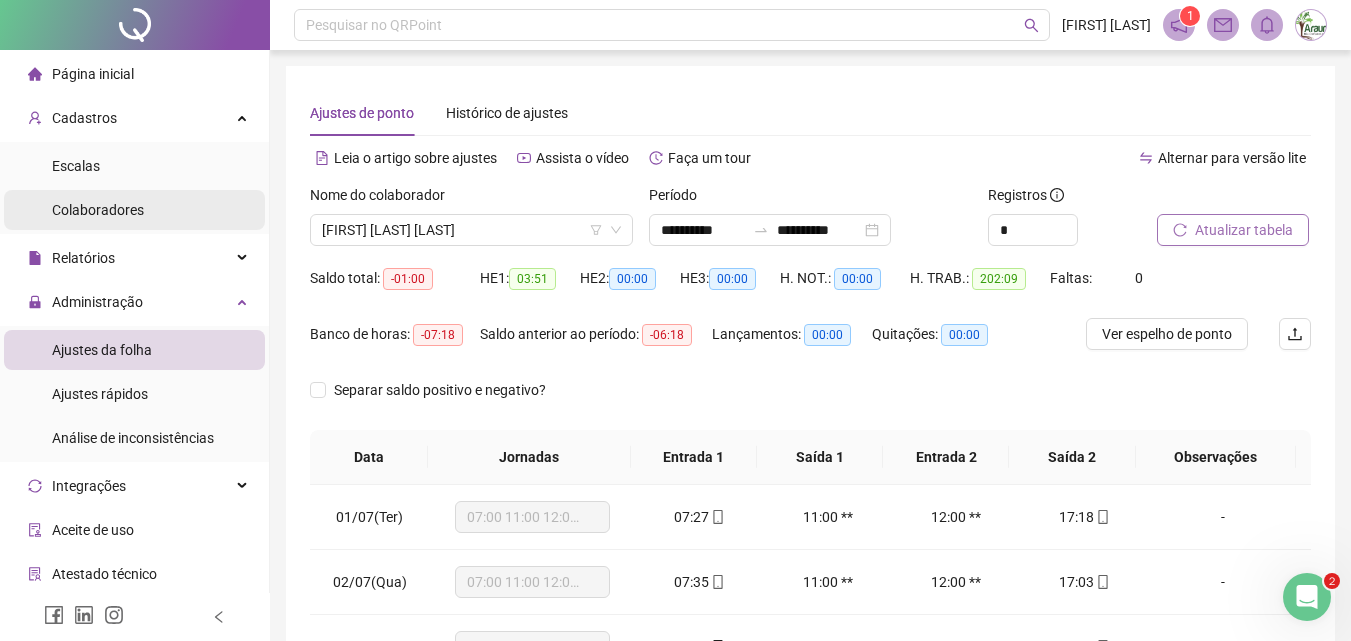 click on "Colaboradores" at bounding box center (98, 210) 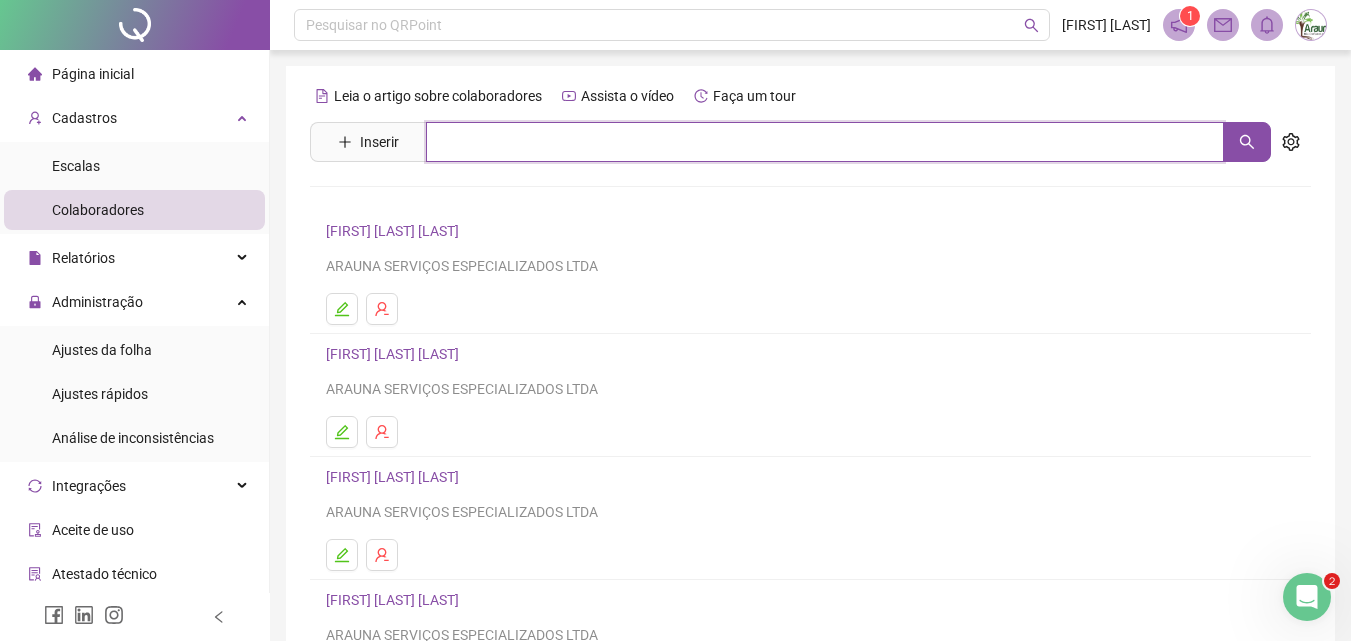 click at bounding box center [825, 142] 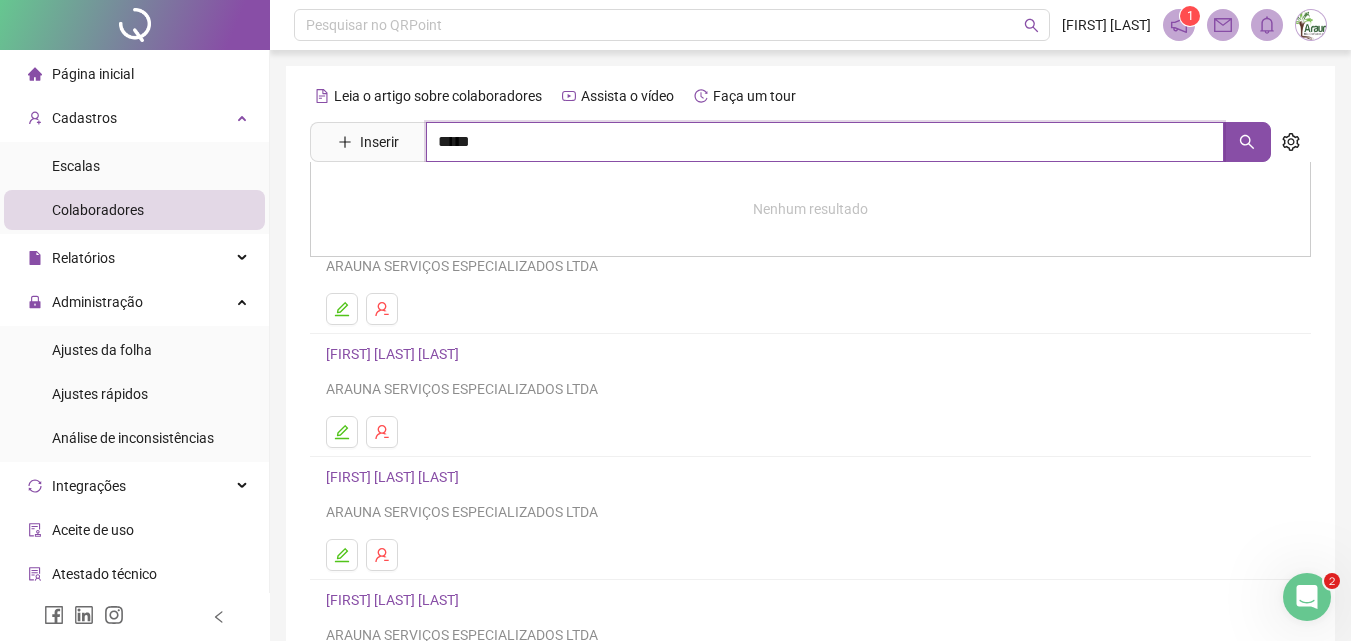 type on "****" 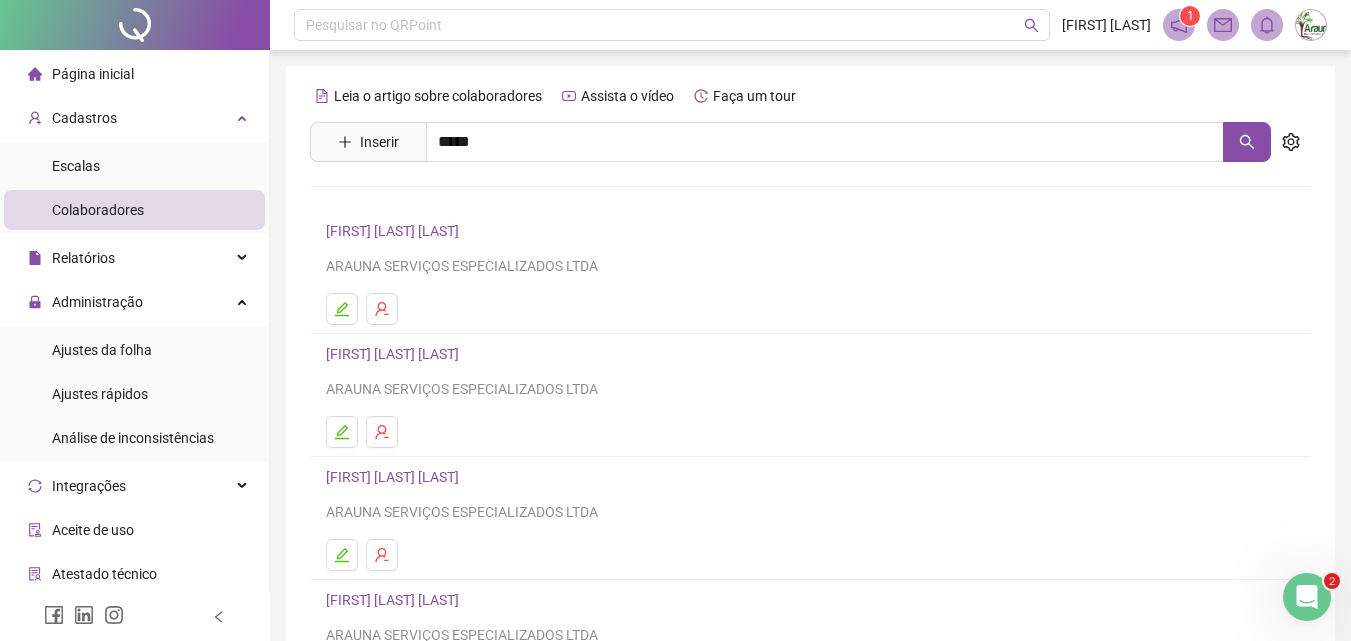 click on "[FIRST] [LAST] [LAST]" at bounding box center (413, 245) 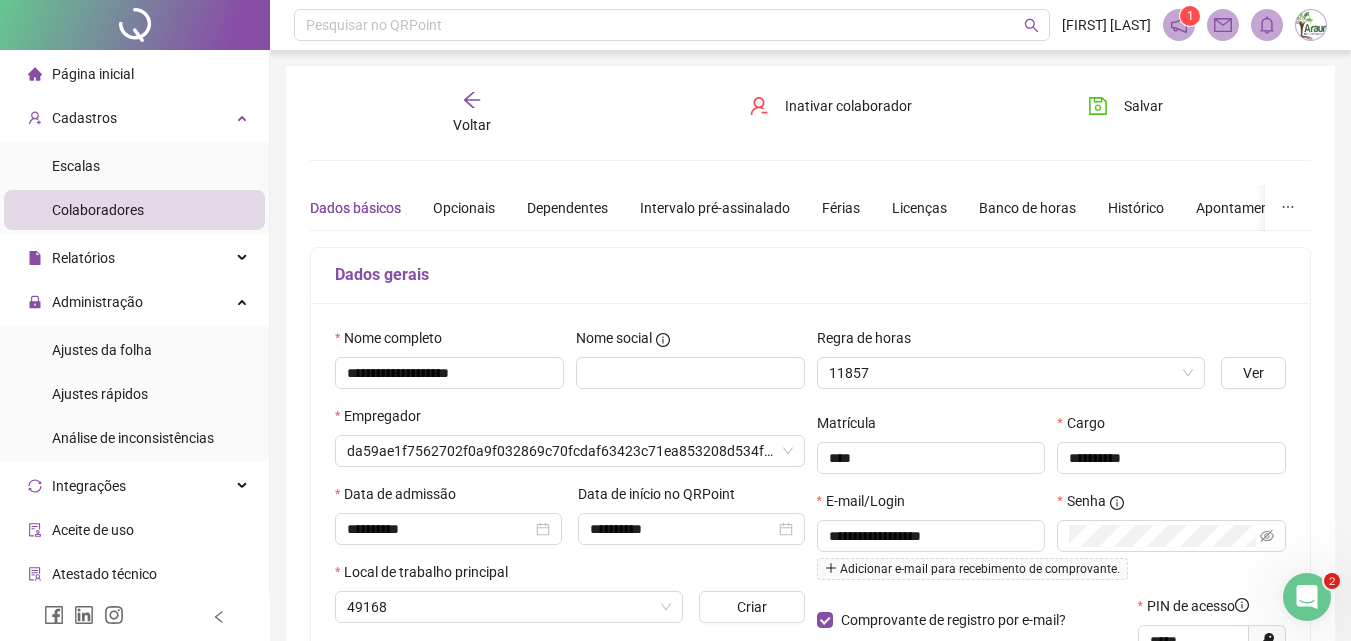 type on "**********" 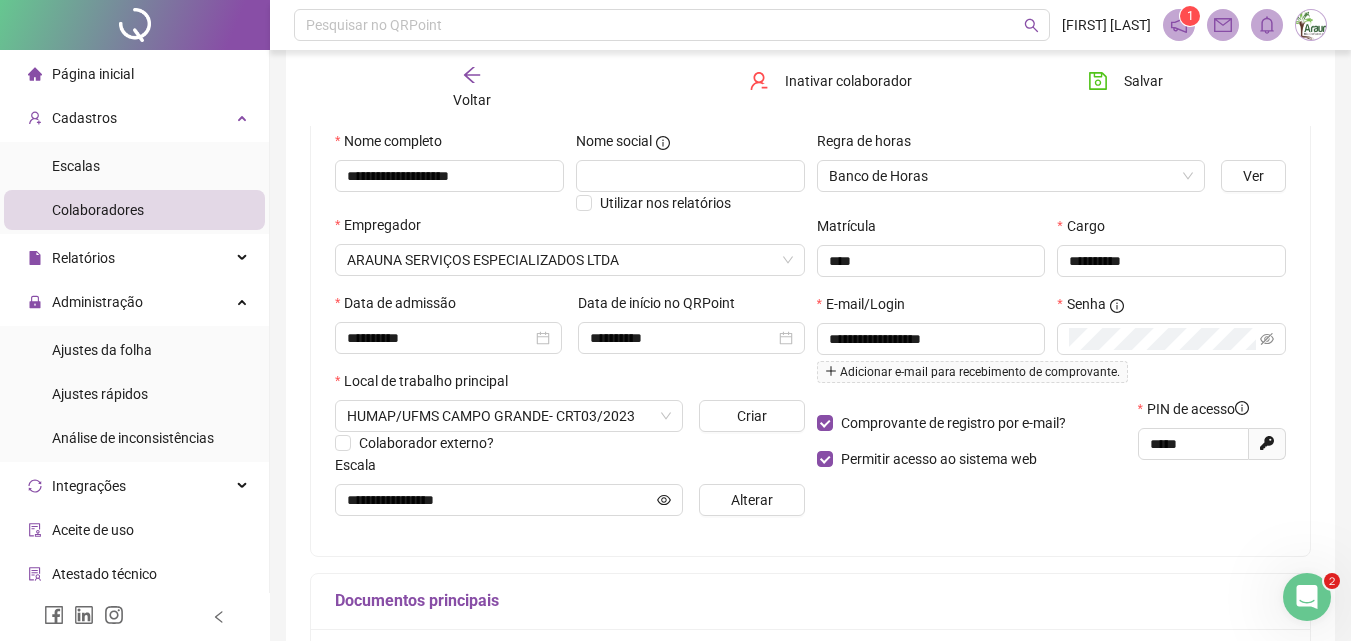 scroll, scrollTop: 200, scrollLeft: 0, axis: vertical 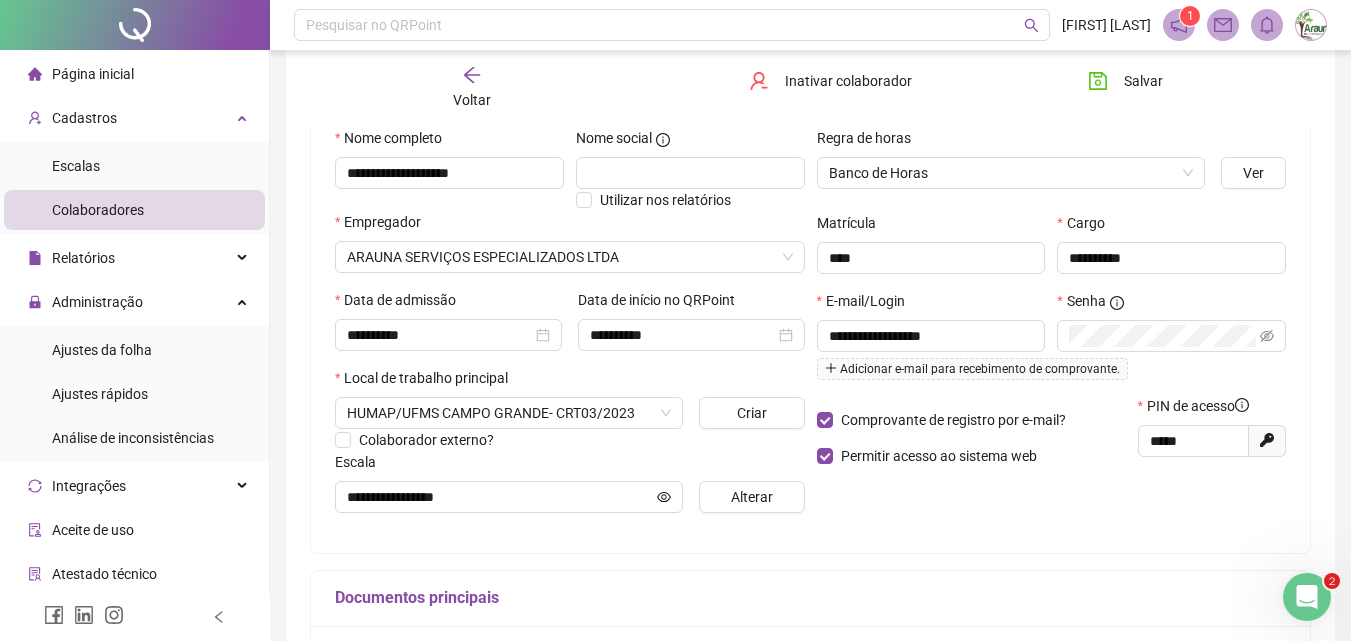 click on "Voltar" at bounding box center (472, 88) 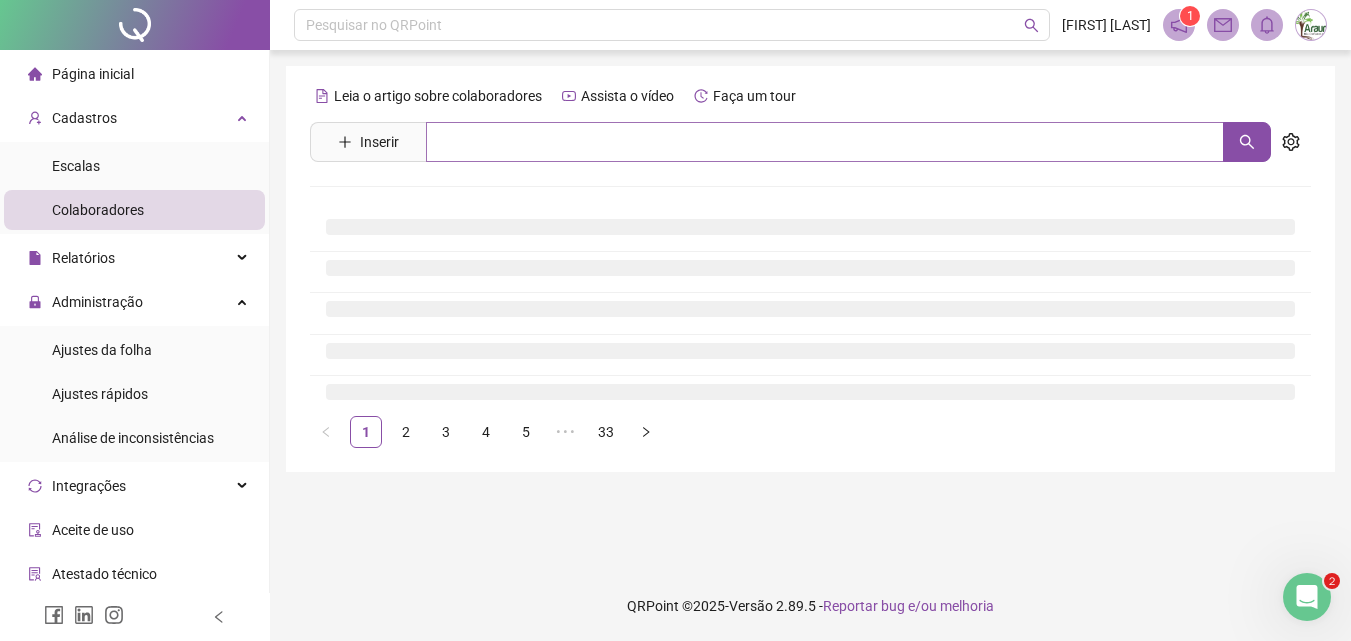scroll, scrollTop: 0, scrollLeft: 0, axis: both 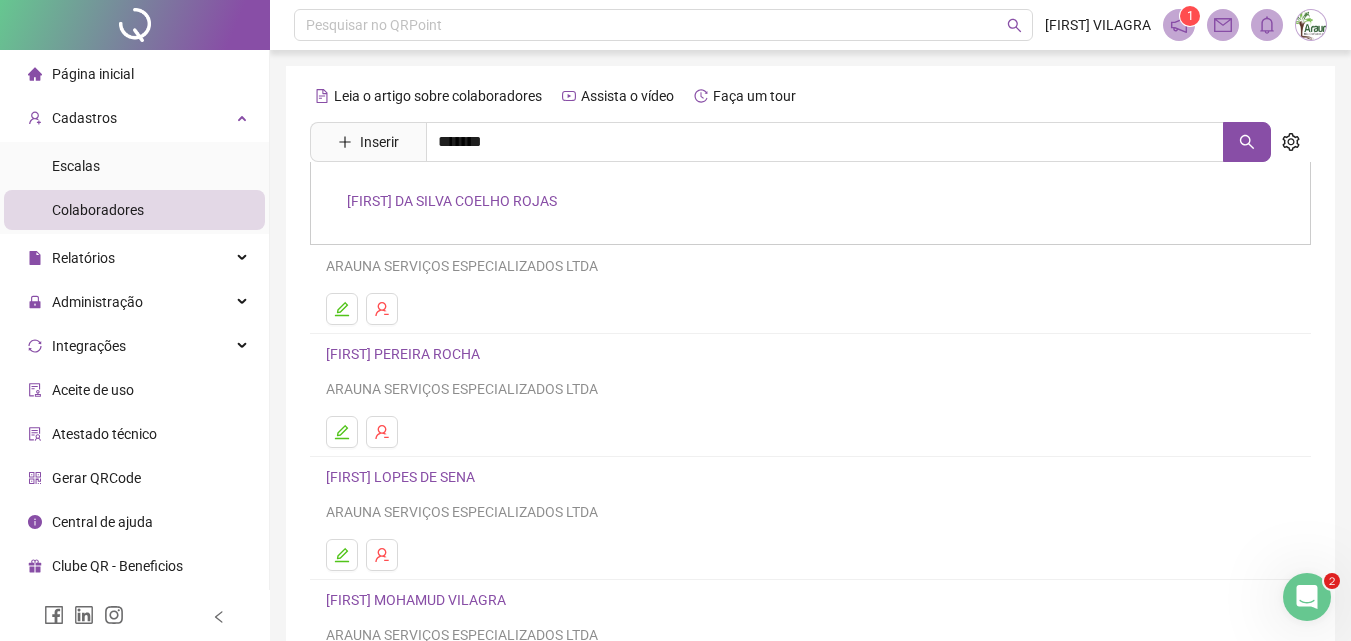 click on "RICHARD DA SILVA COELHO ROJAS" at bounding box center [452, 201] 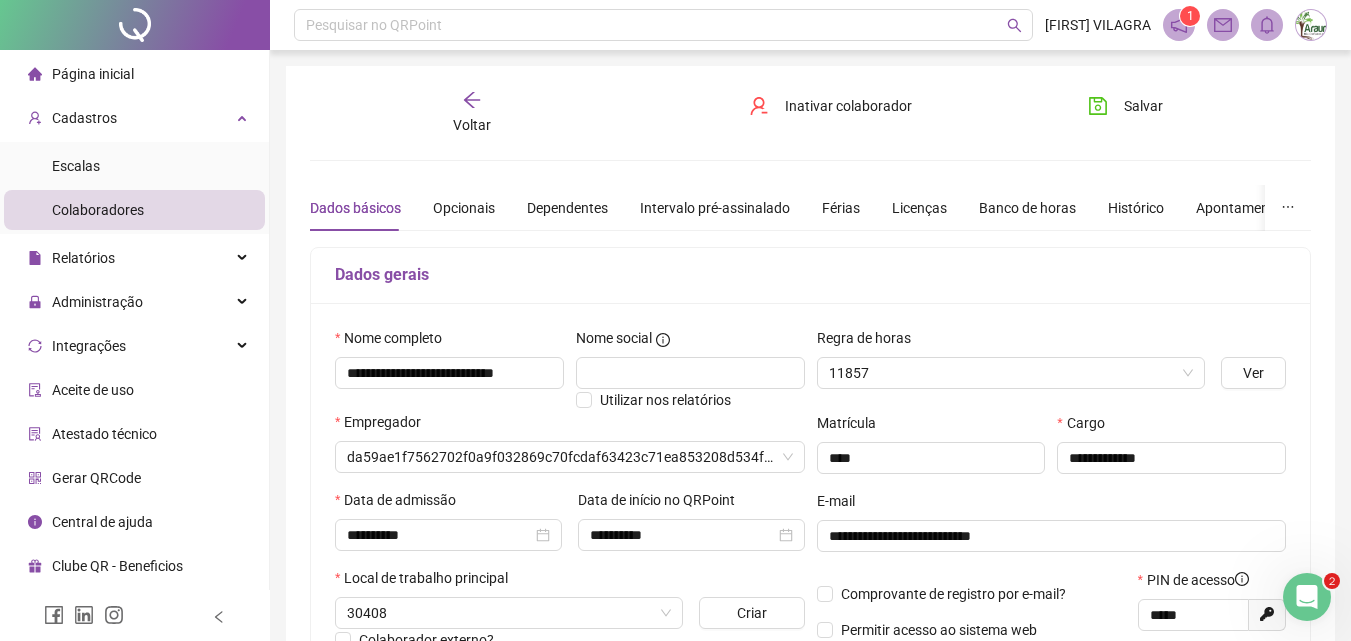 type on "**********" 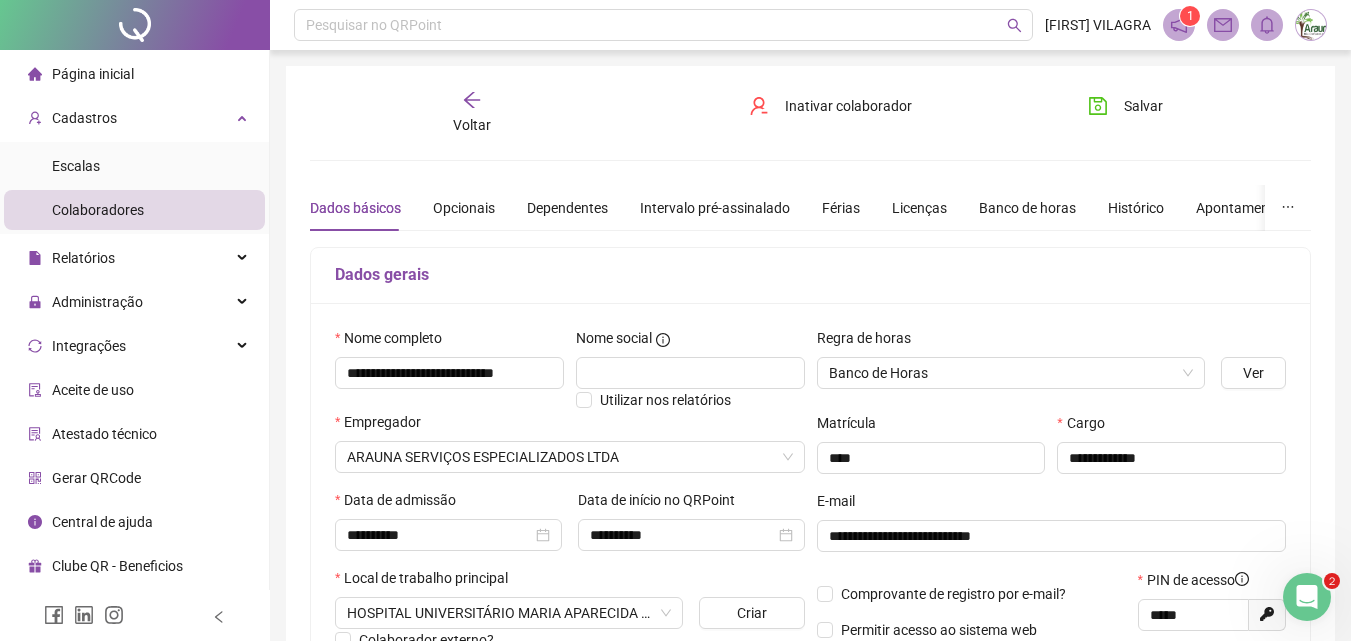 click on "**********" at bounding box center [810, 560] 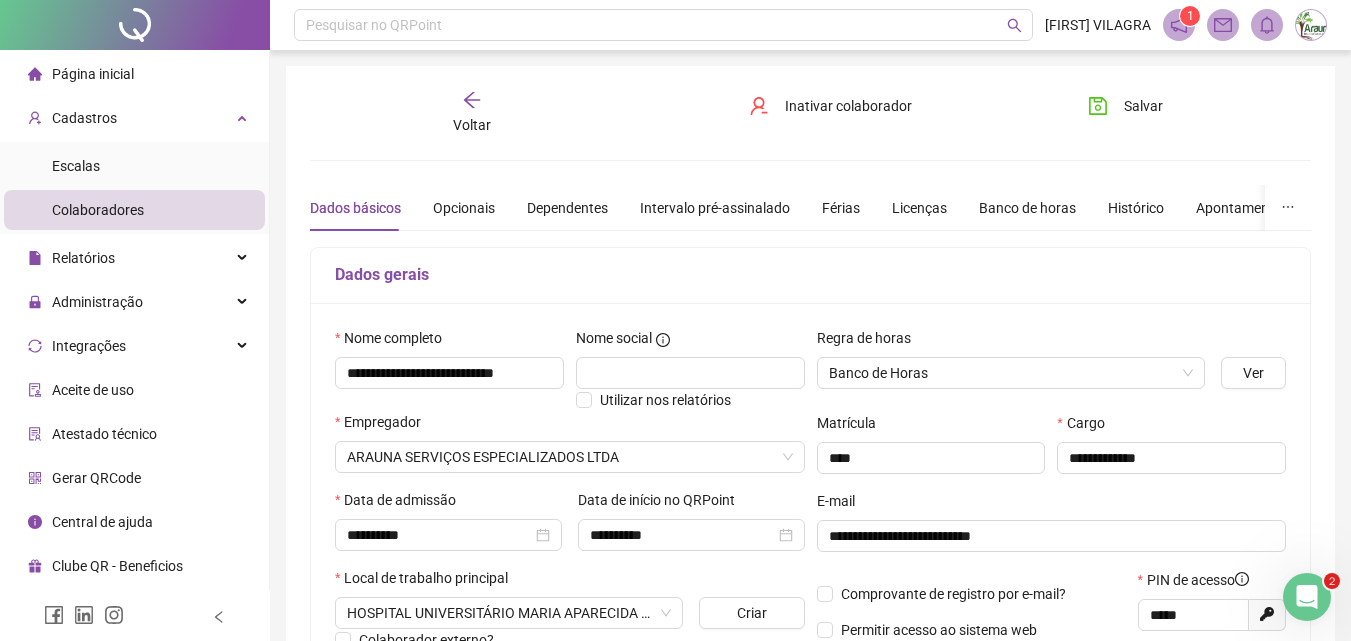 click on "Voltar" at bounding box center (472, 113) 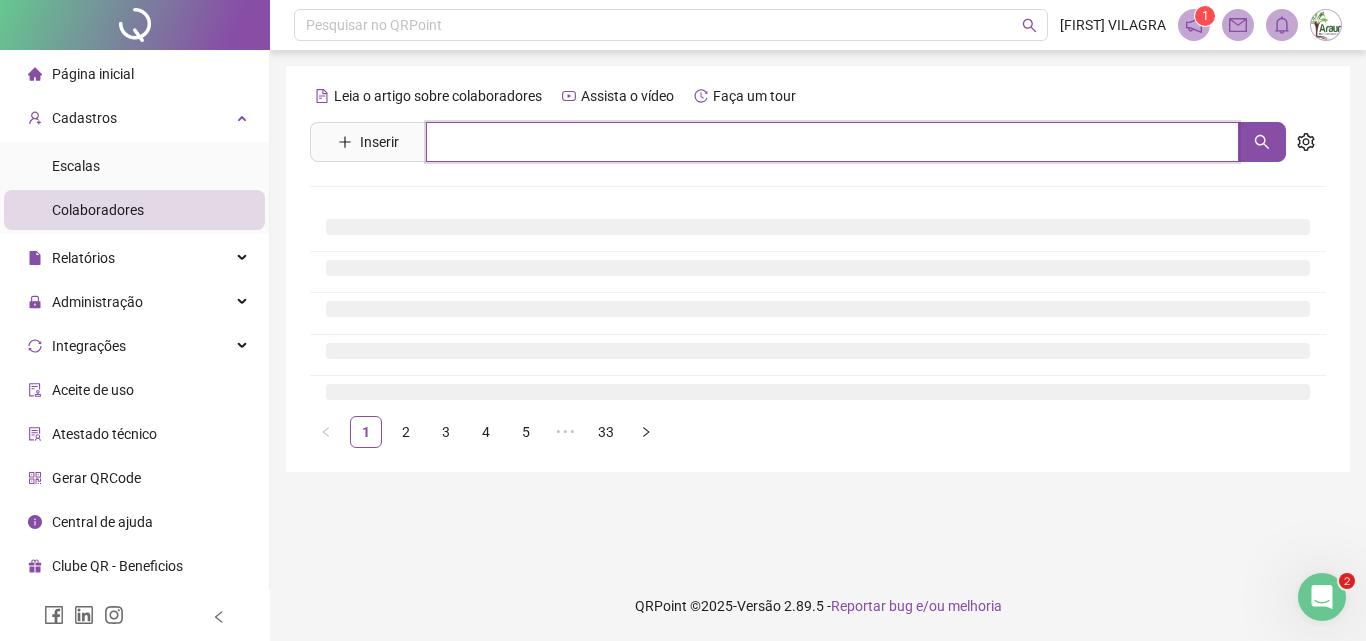 click at bounding box center (832, 142) 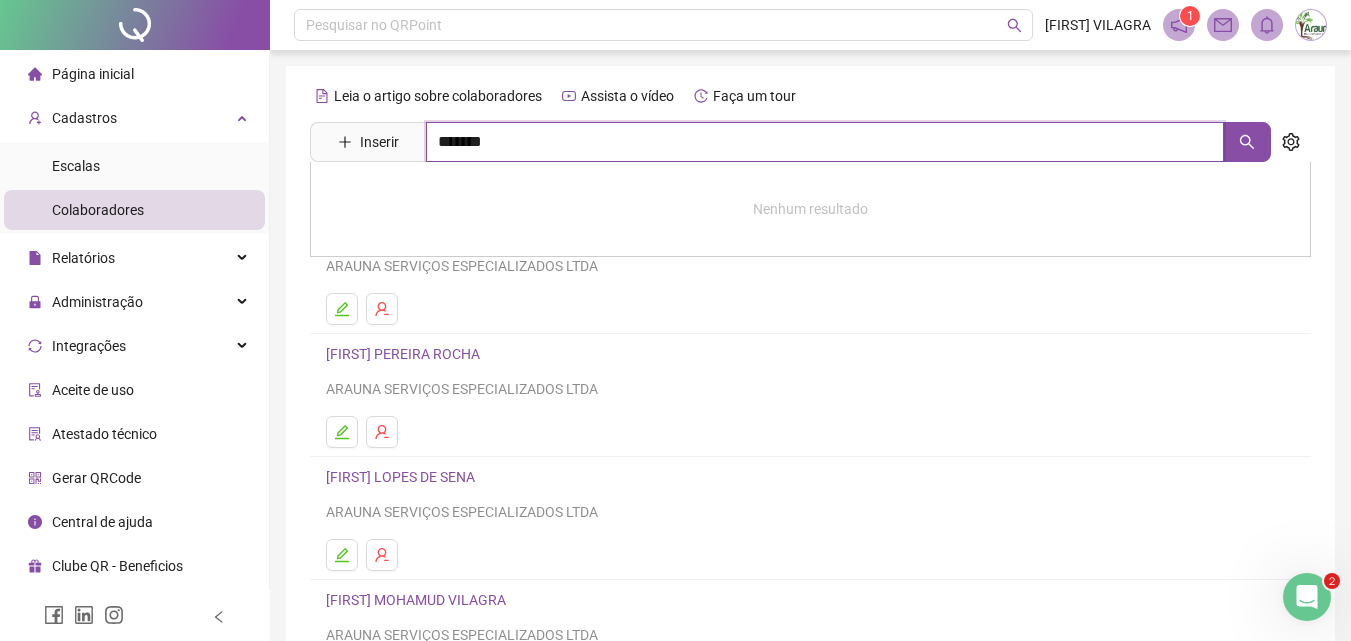 type on "*******" 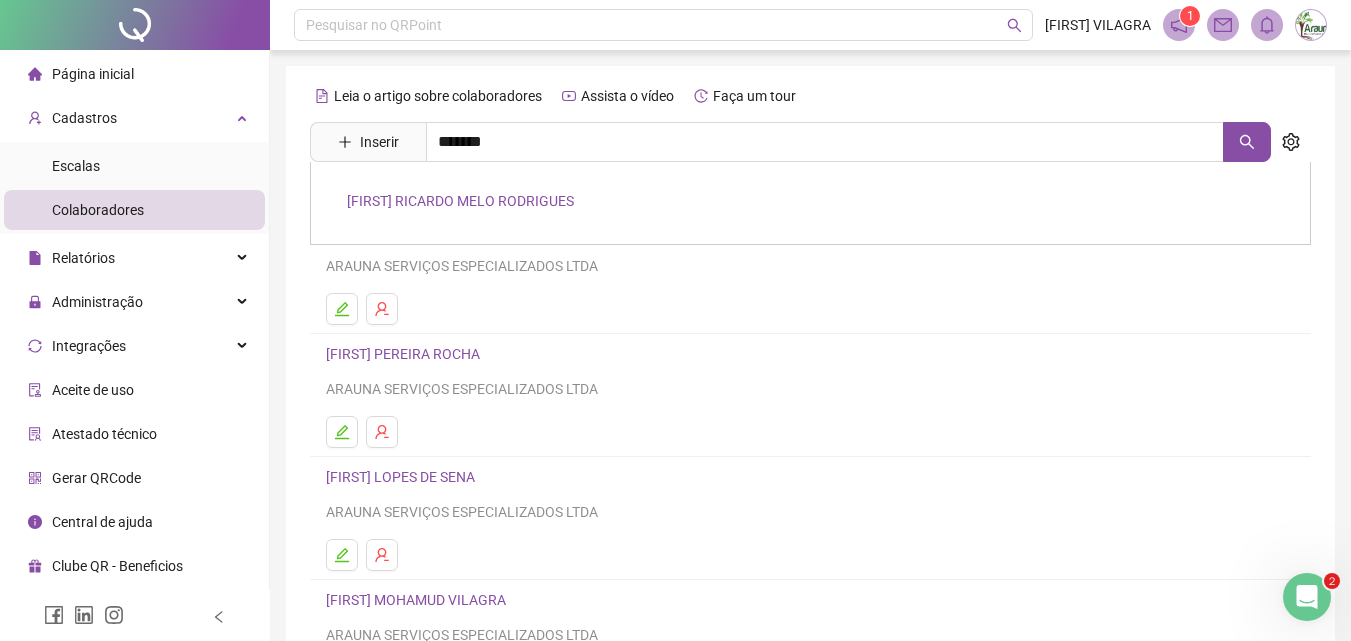 click on "PAULO RICARDO MELO RODRIGUES" at bounding box center (460, 201) 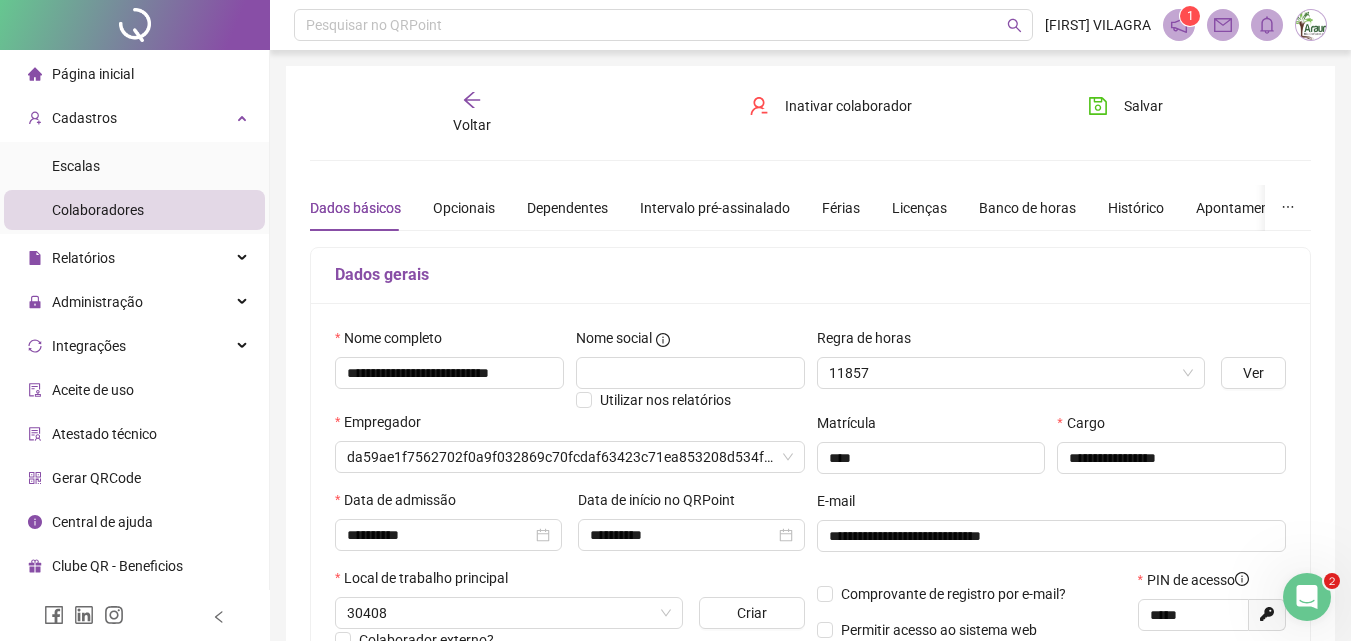 type on "**********" 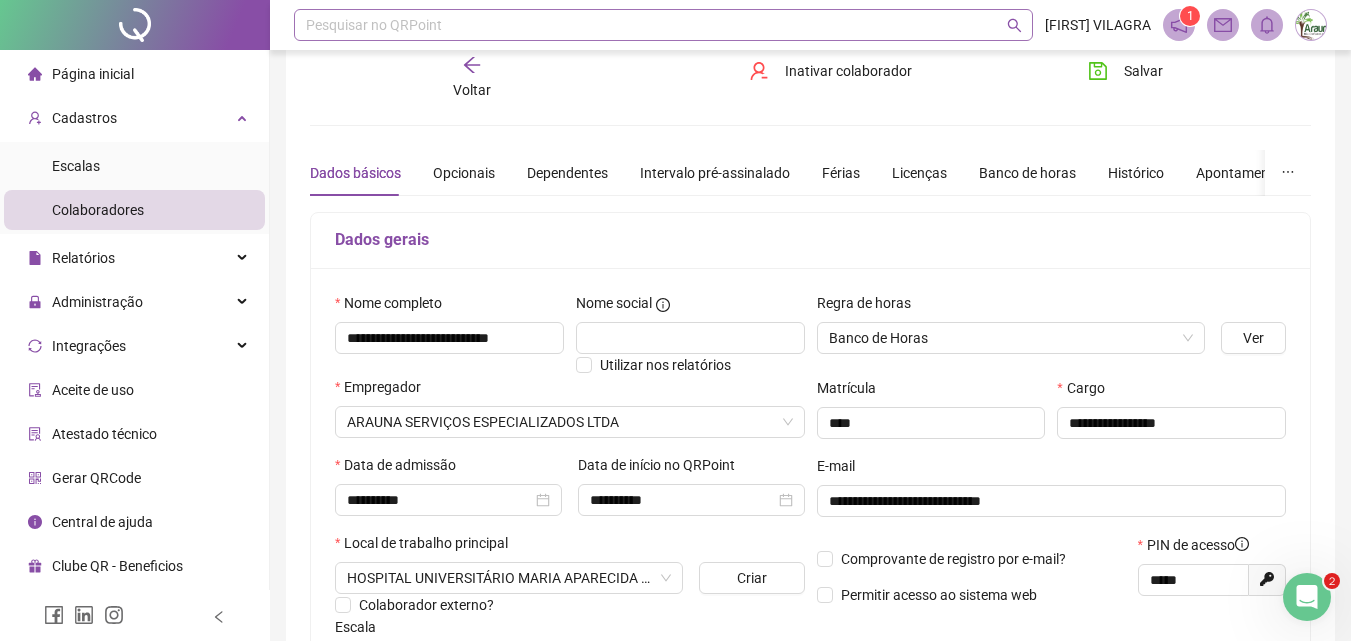 scroll, scrollTop: 0, scrollLeft: 0, axis: both 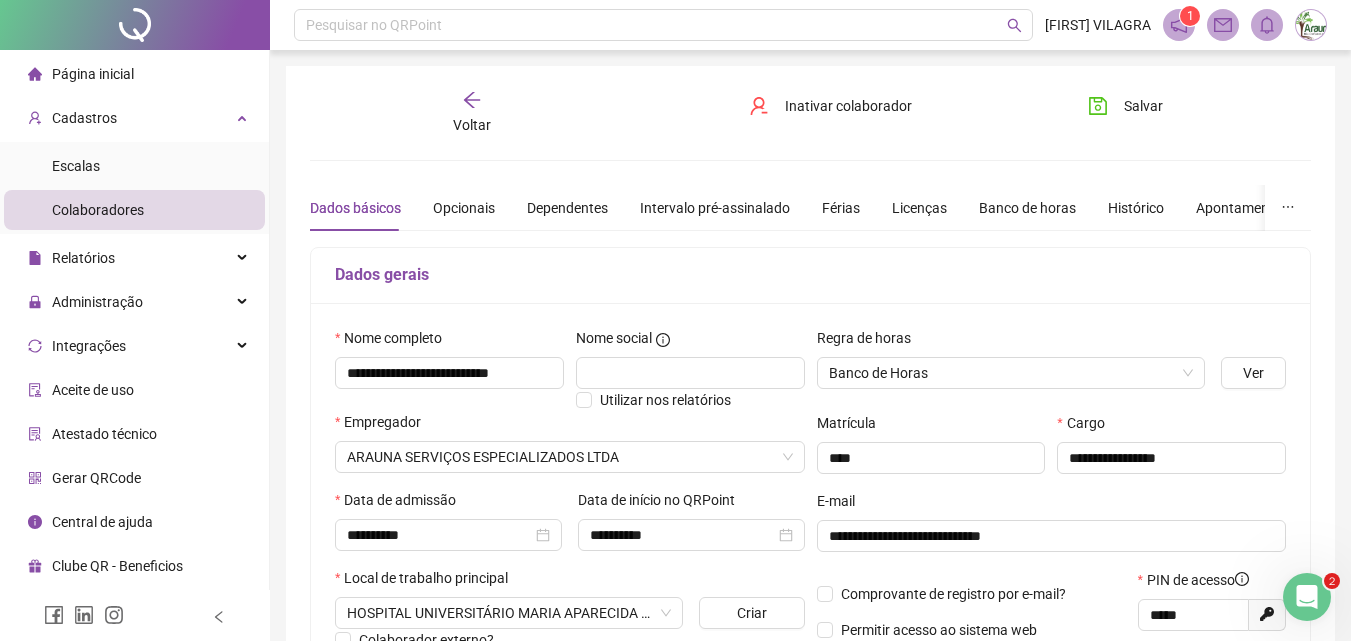 click on "Voltar" at bounding box center [472, 125] 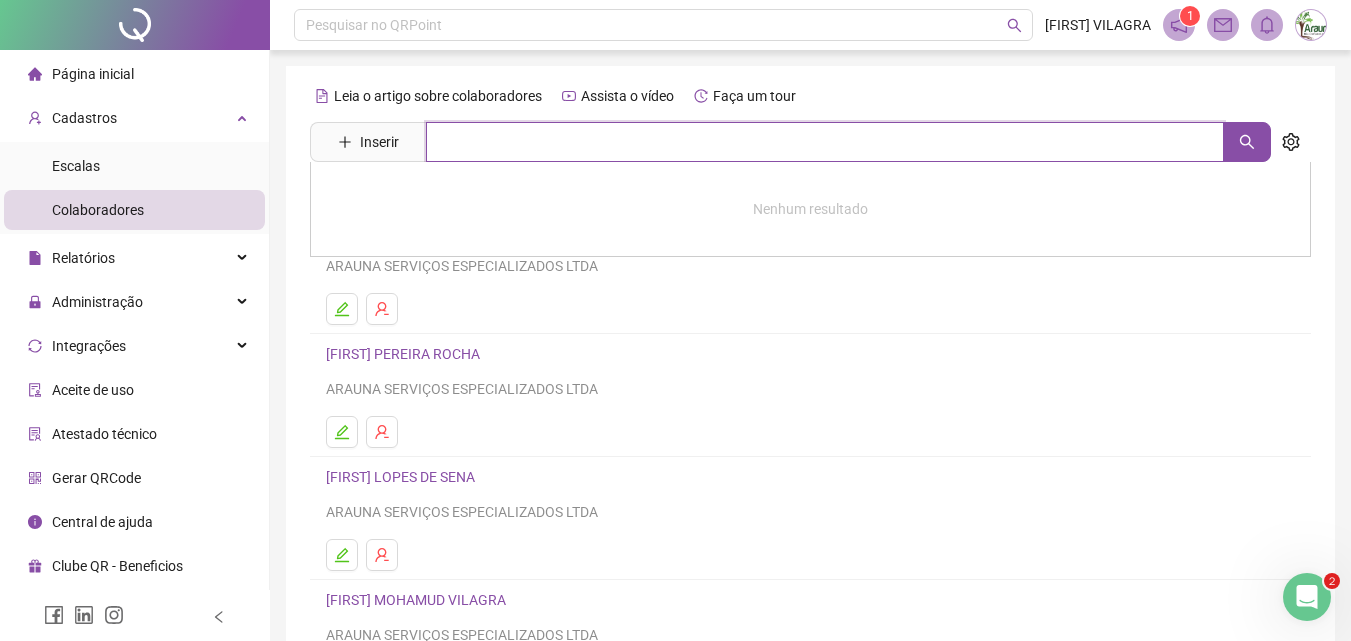 click at bounding box center (825, 142) 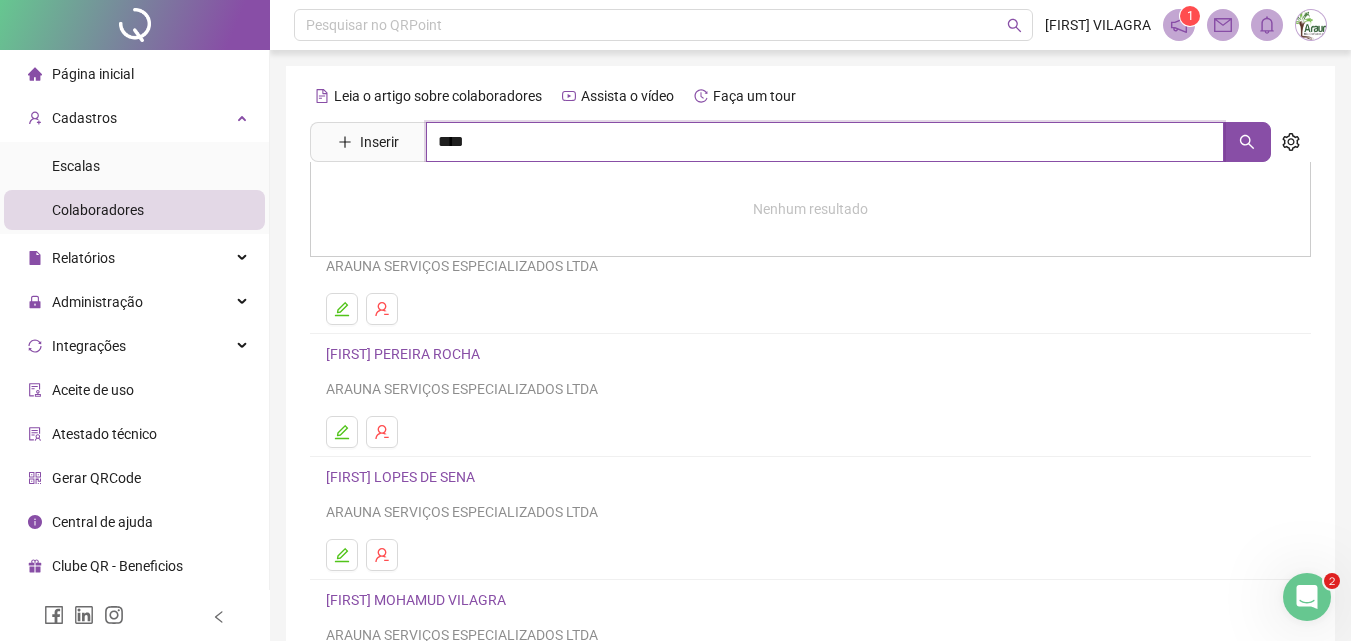 type on "****" 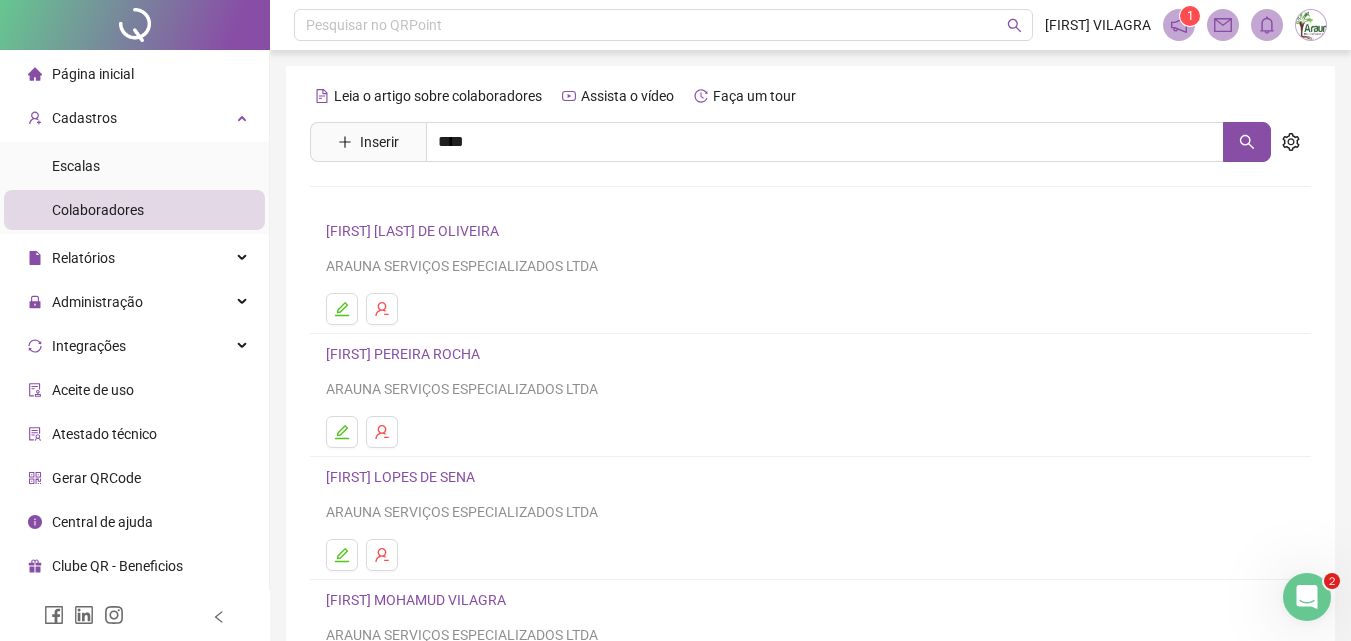 click on "[FIRST] [LAST] [LAST]" at bounding box center [411, 245] 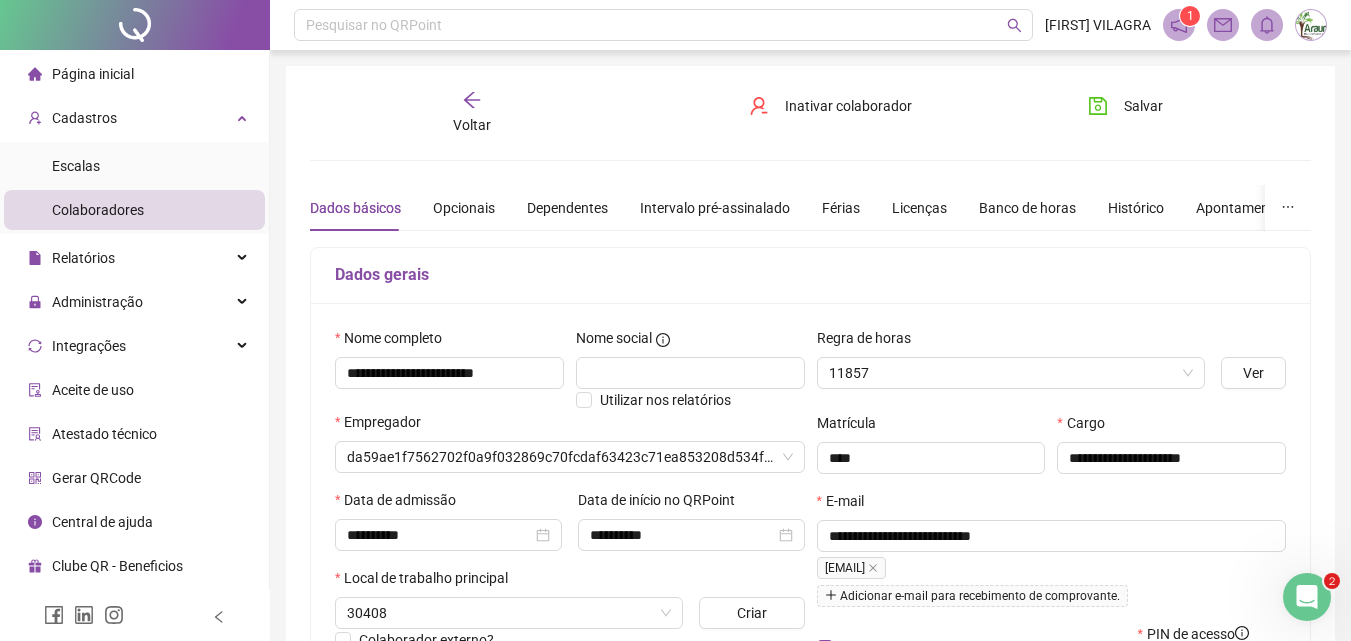 type on "**********" 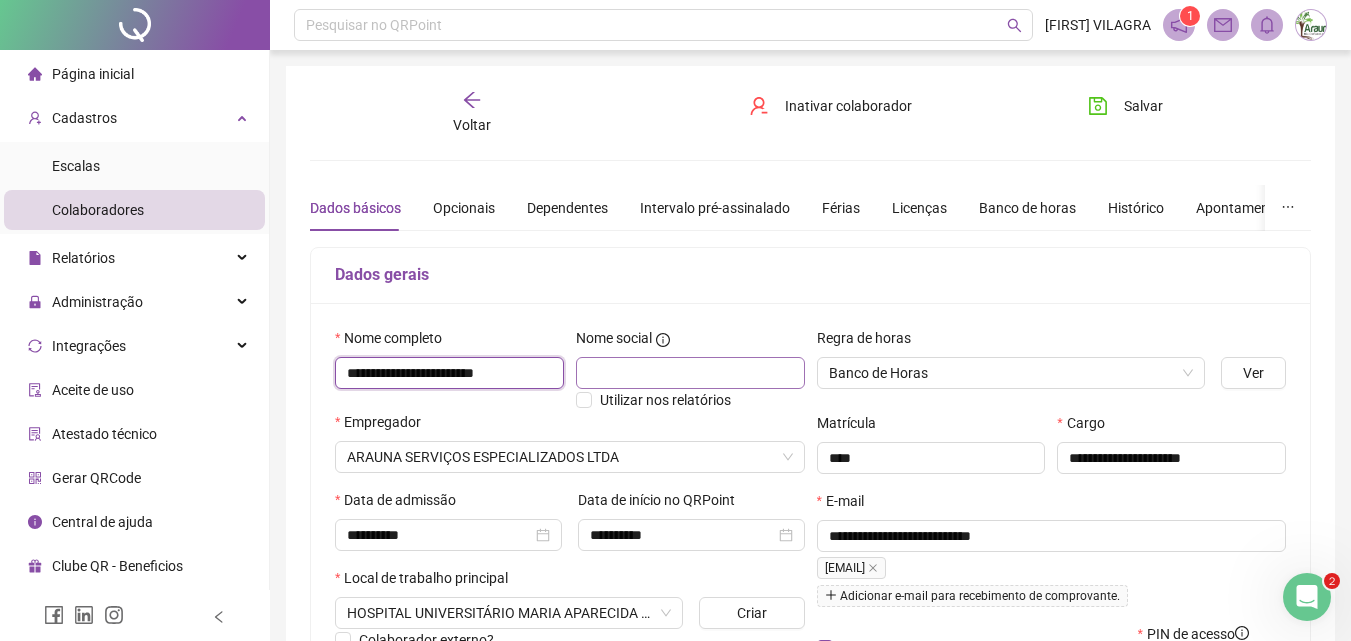 drag, startPoint x: 341, startPoint y: 370, endPoint x: 575, endPoint y: 381, distance: 234.2584 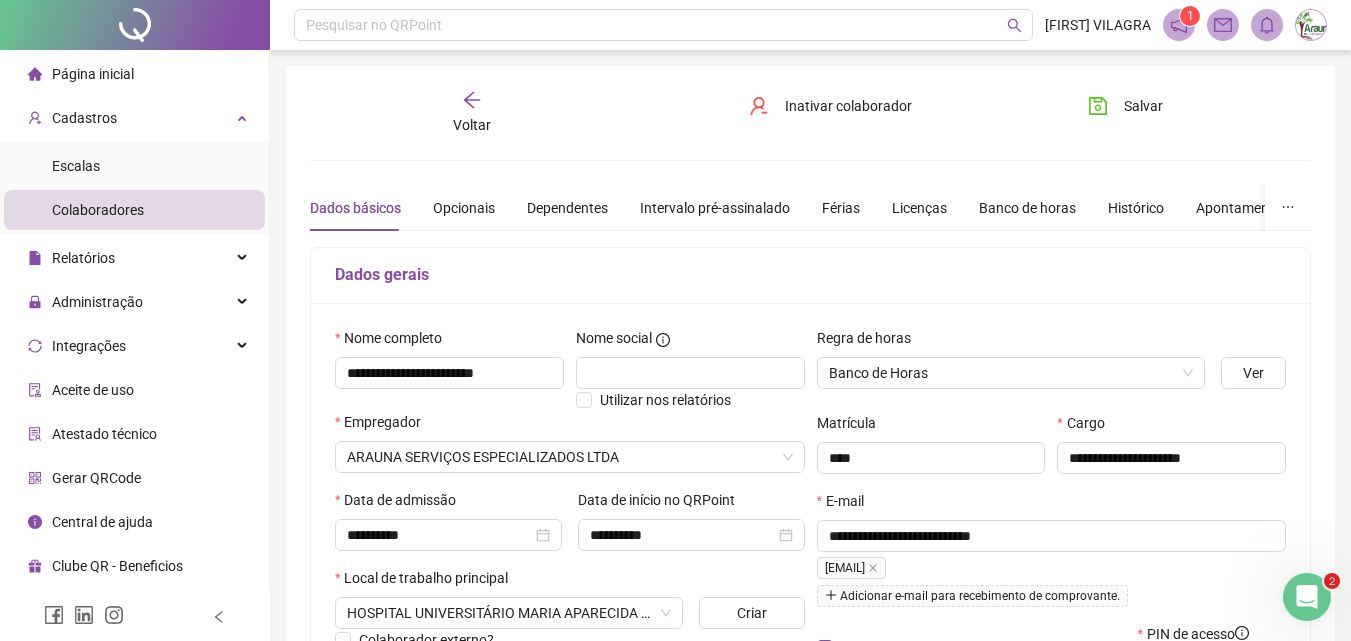 click on "Voltar" at bounding box center (472, 125) 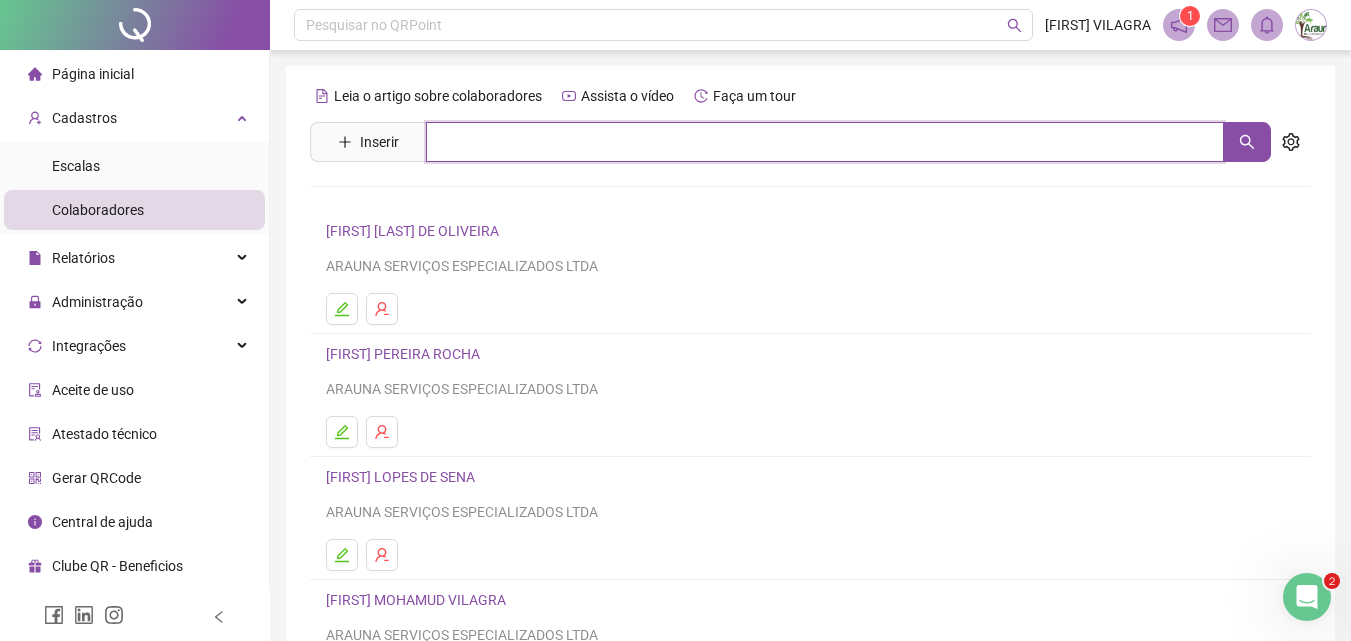 click at bounding box center (825, 142) 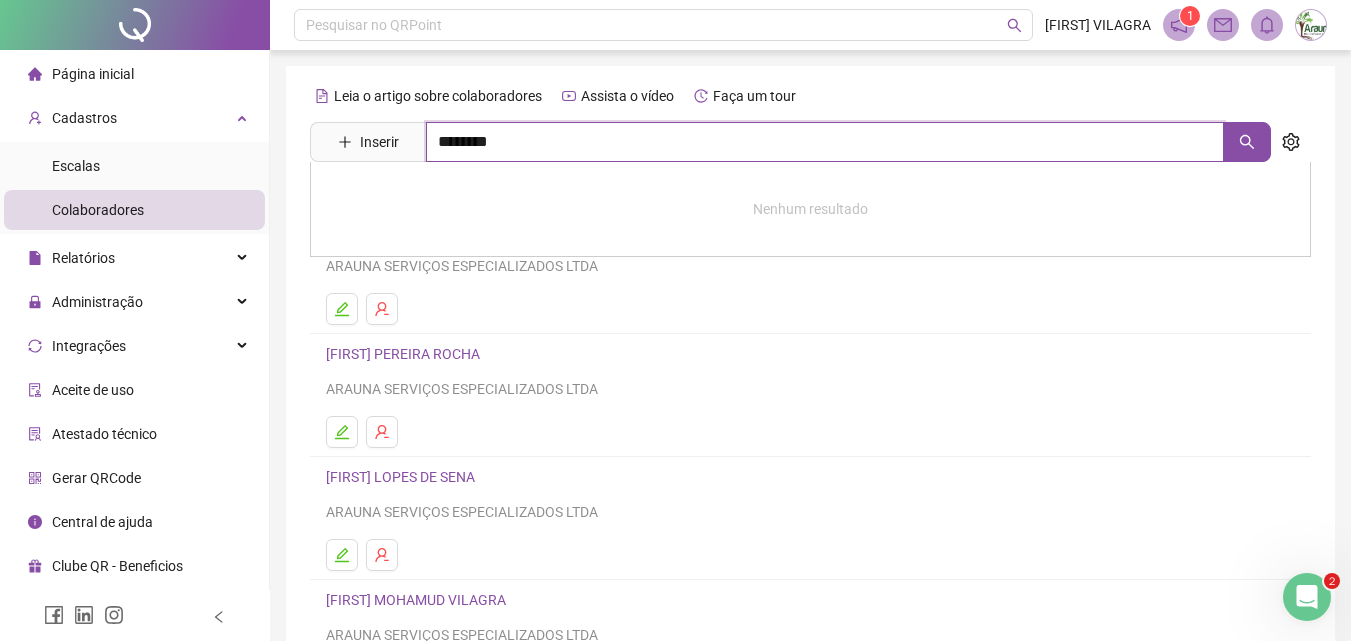 type on "********" 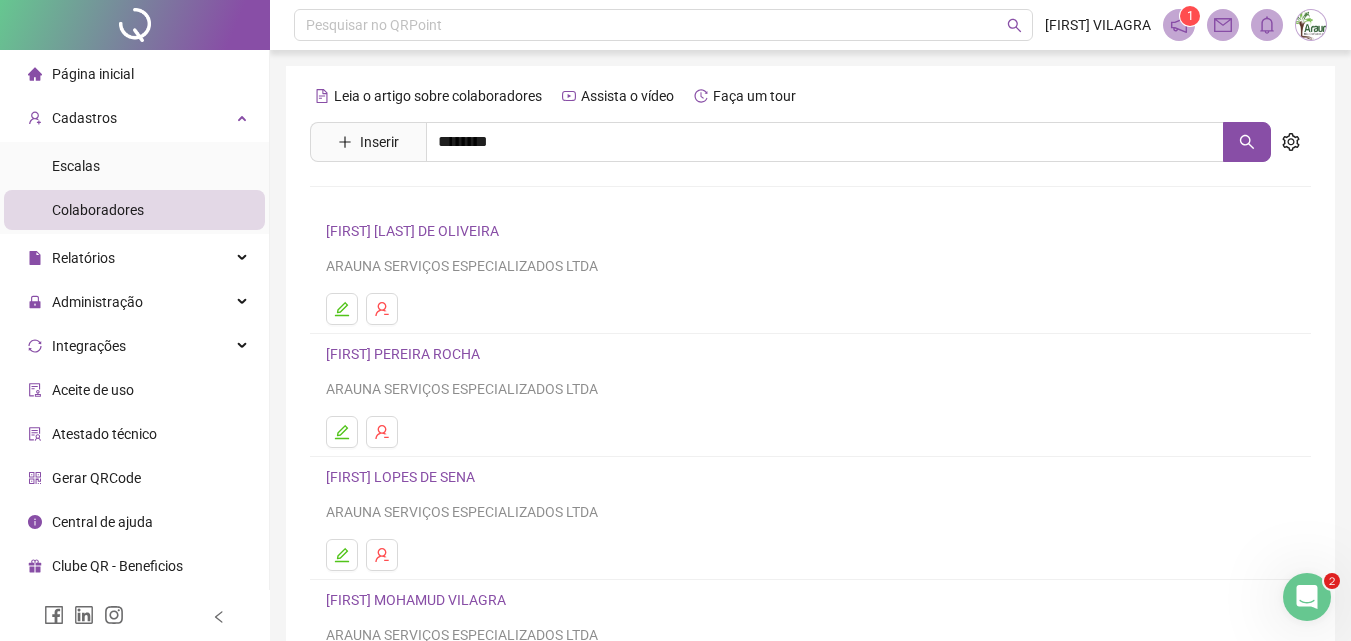 click on "FERNANDA SILVA GONCALVES SALVATIERRA" at bounding box center [475, 244] 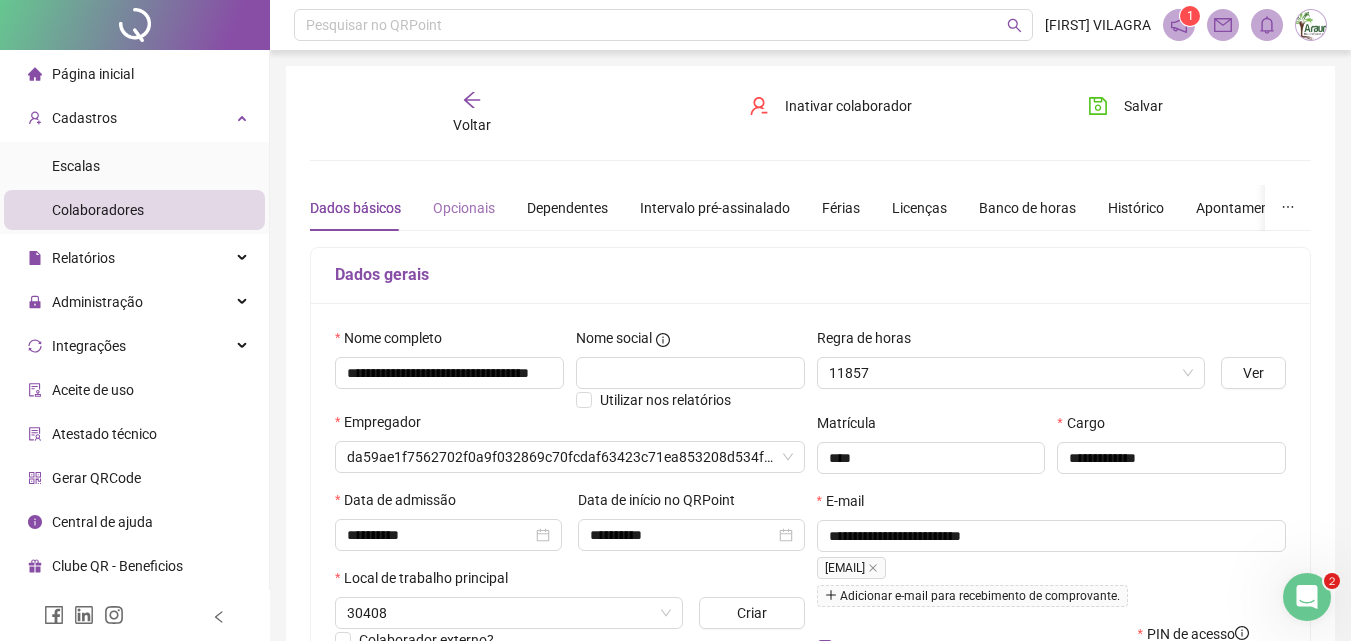 type on "**********" 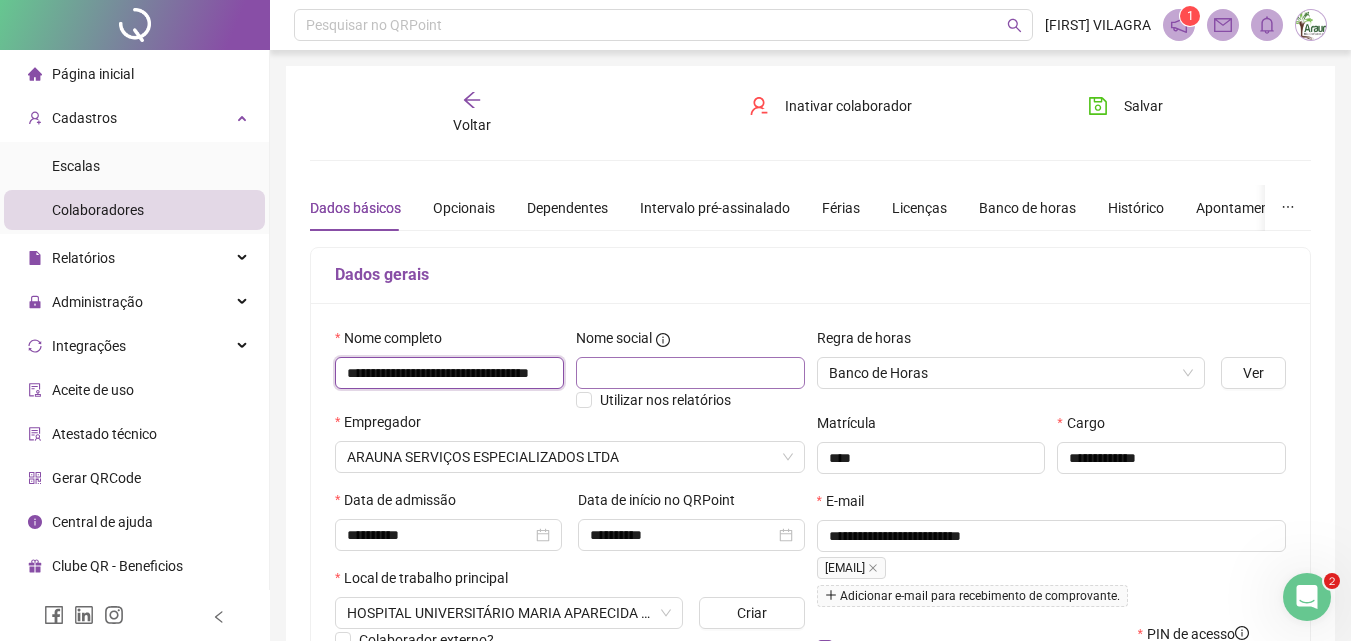 scroll, scrollTop: 0, scrollLeft: 71, axis: horizontal 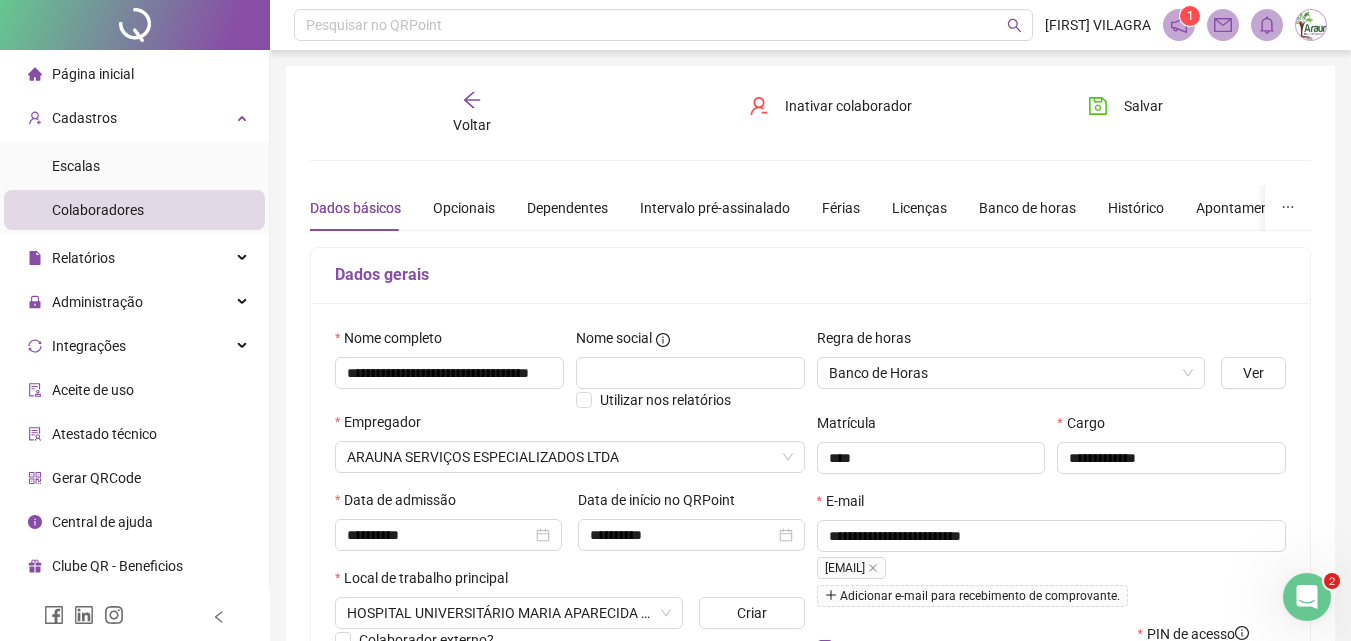 click on "Voltar" at bounding box center [472, 125] 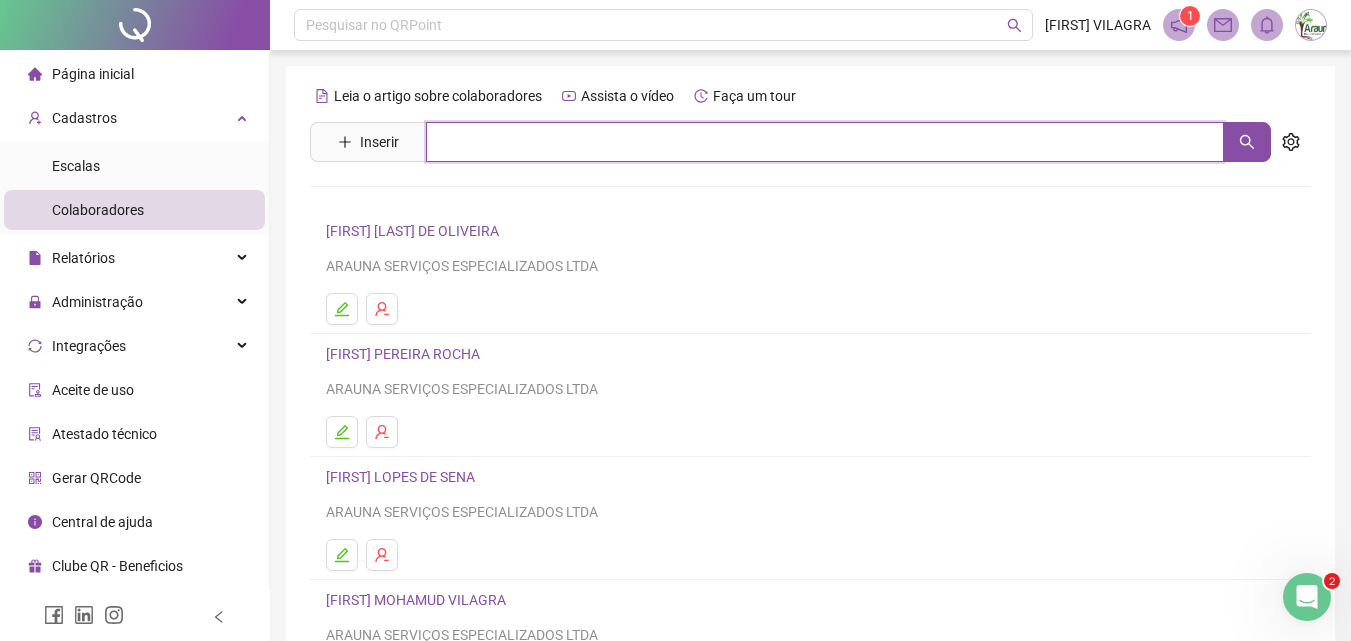 click at bounding box center (825, 142) 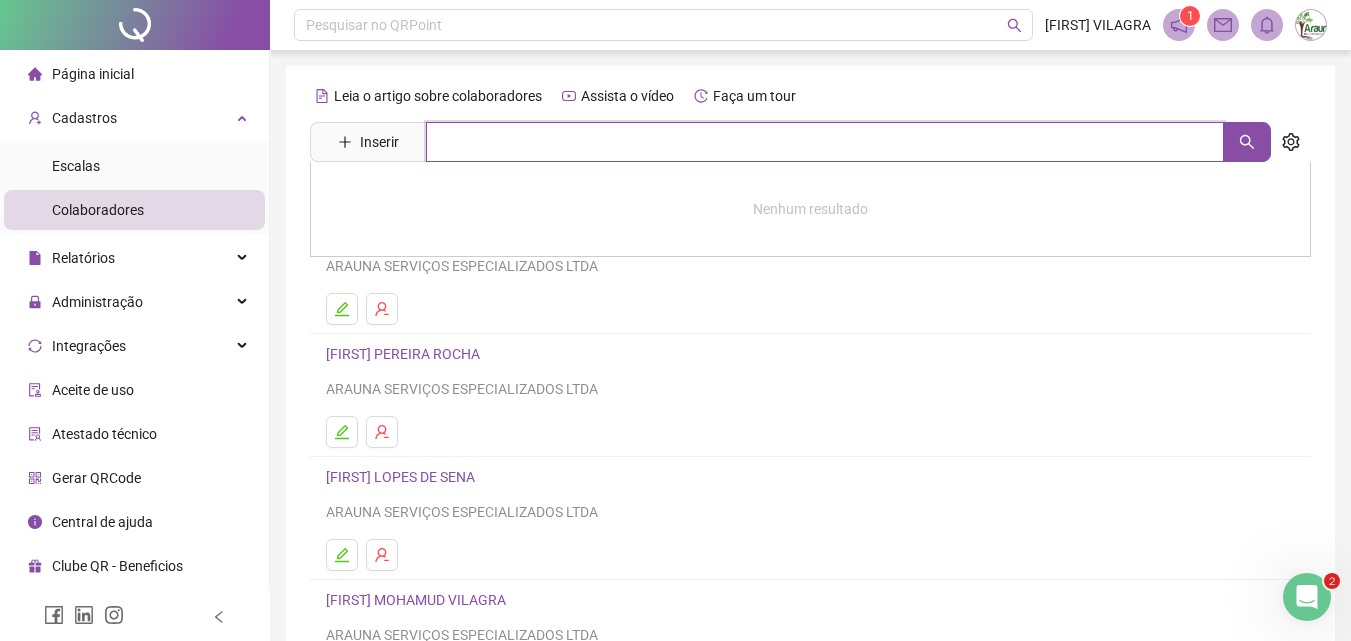 type on "*" 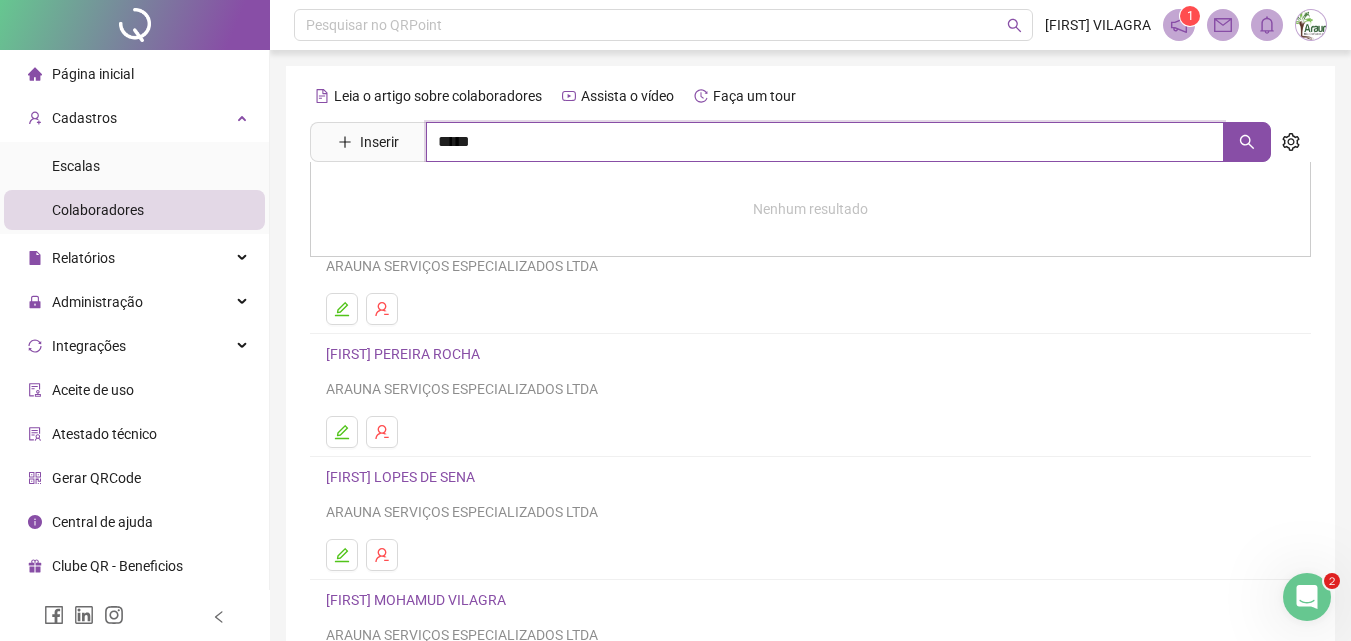 type on "*****" 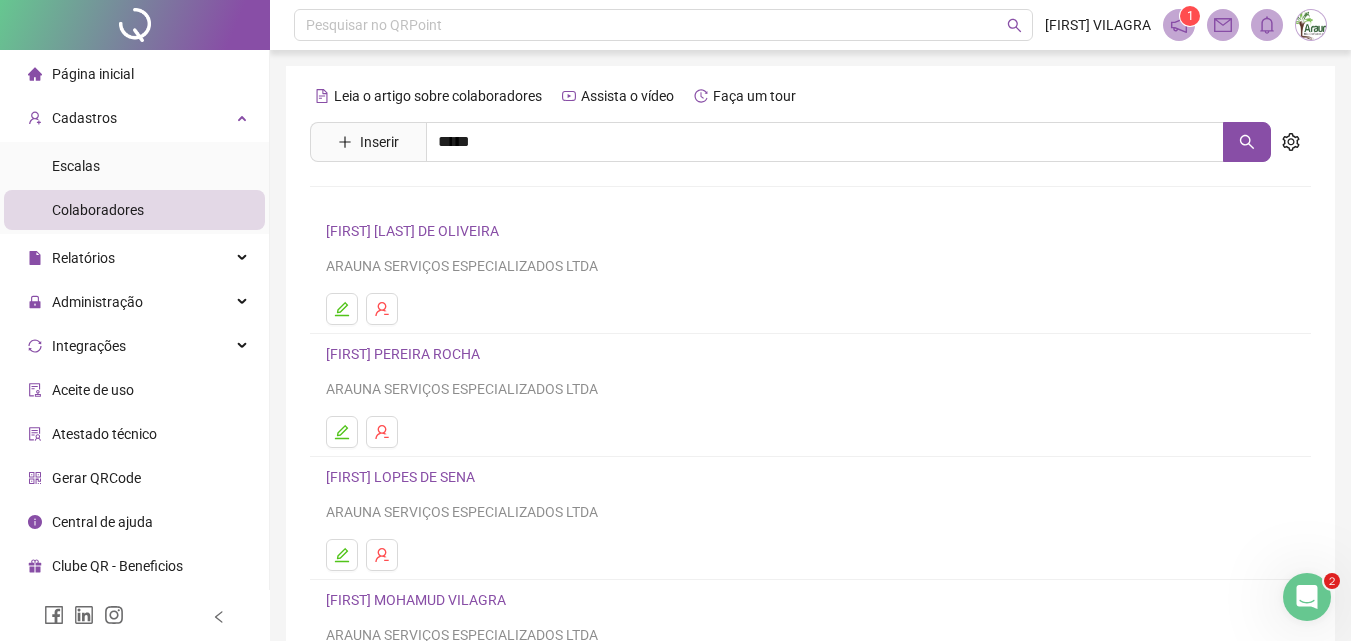 click on "KEILA CRISTINA RIGONI" at bounding box center [810, 201] 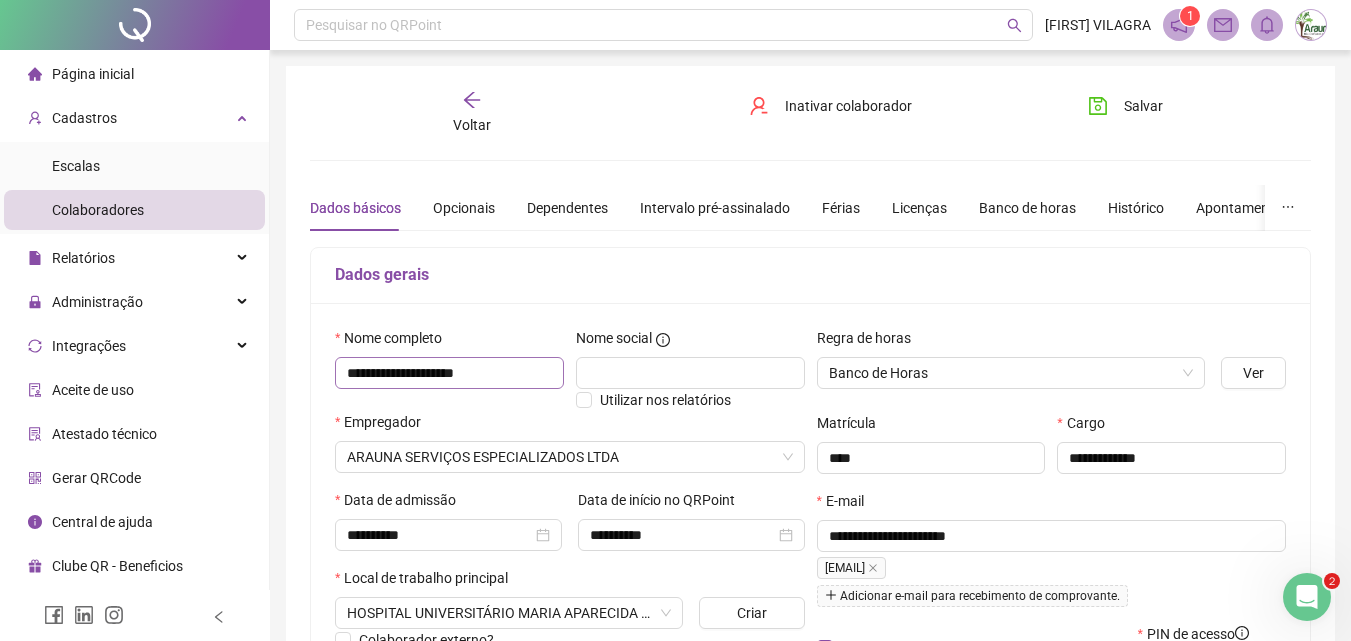 type on "**********" 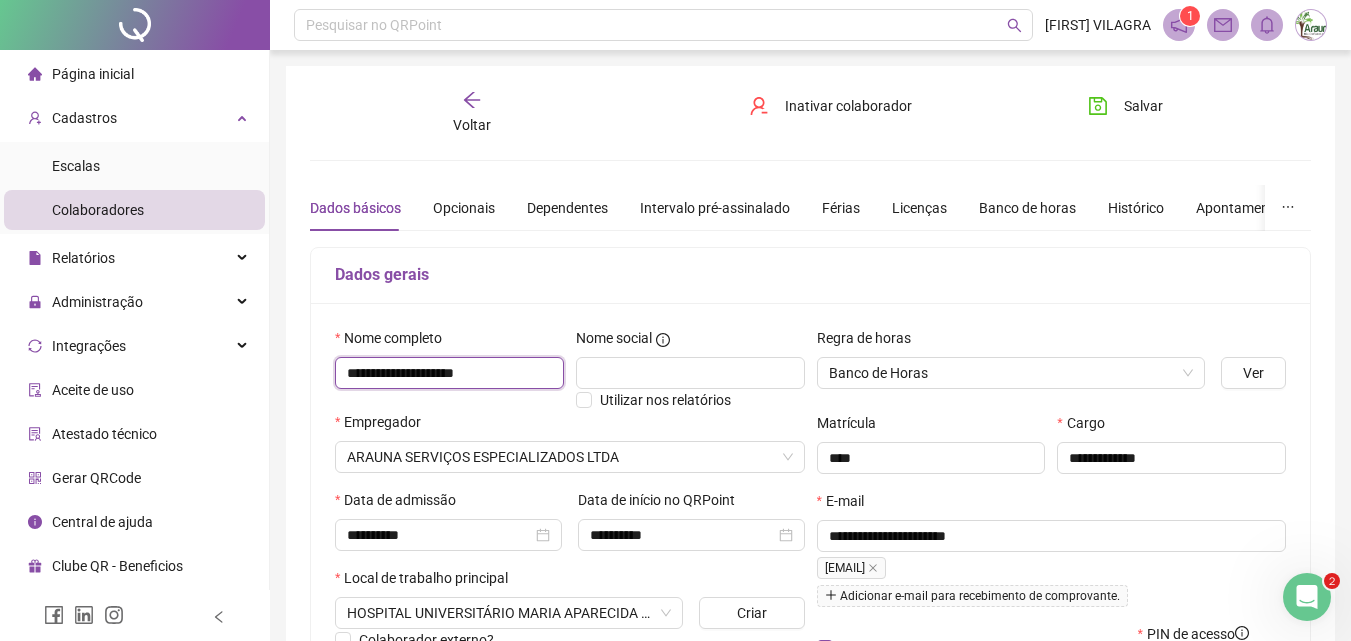 drag, startPoint x: 342, startPoint y: 367, endPoint x: 558, endPoint y: 368, distance: 216.00232 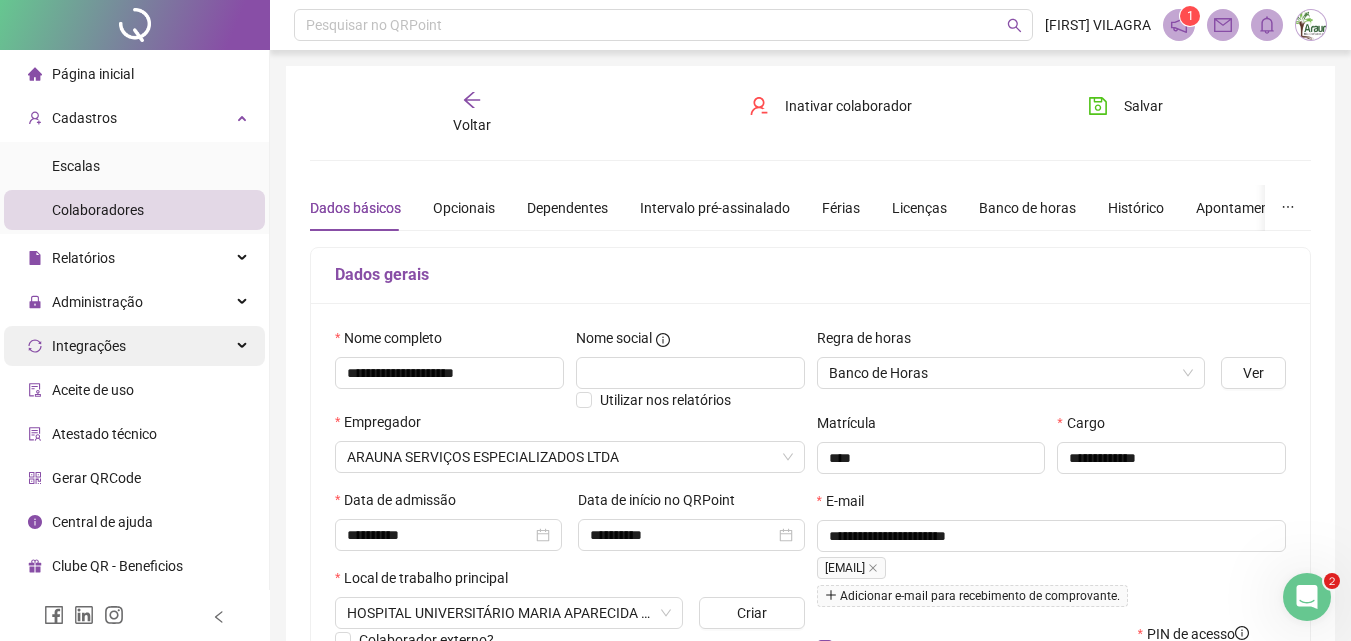 click on "Voltar" at bounding box center (472, 125) 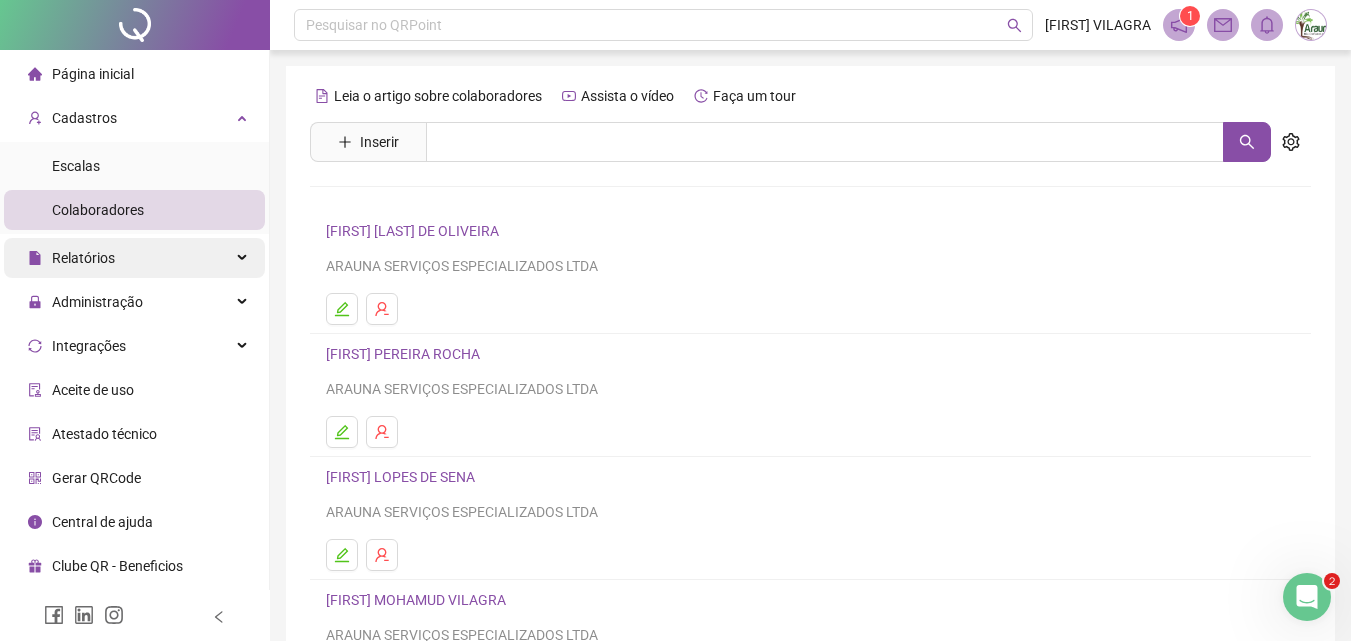 click on "Relatórios" at bounding box center (134, 258) 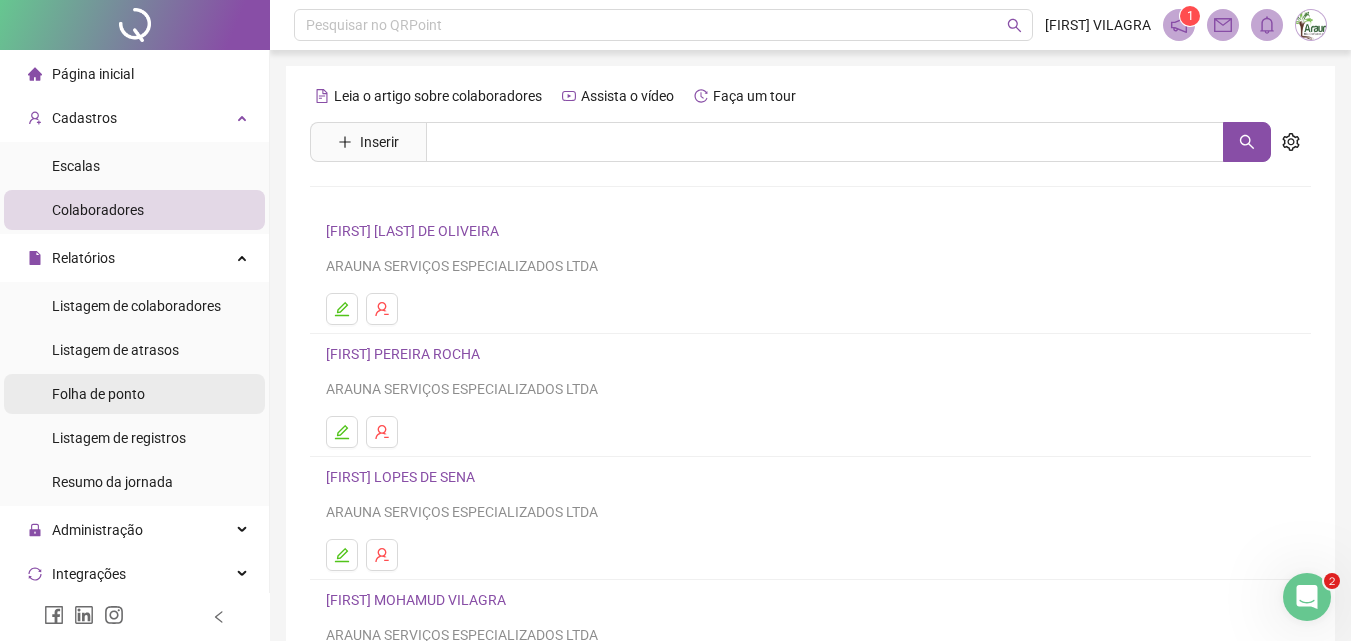 click on "Folha de ponto" at bounding box center (134, 394) 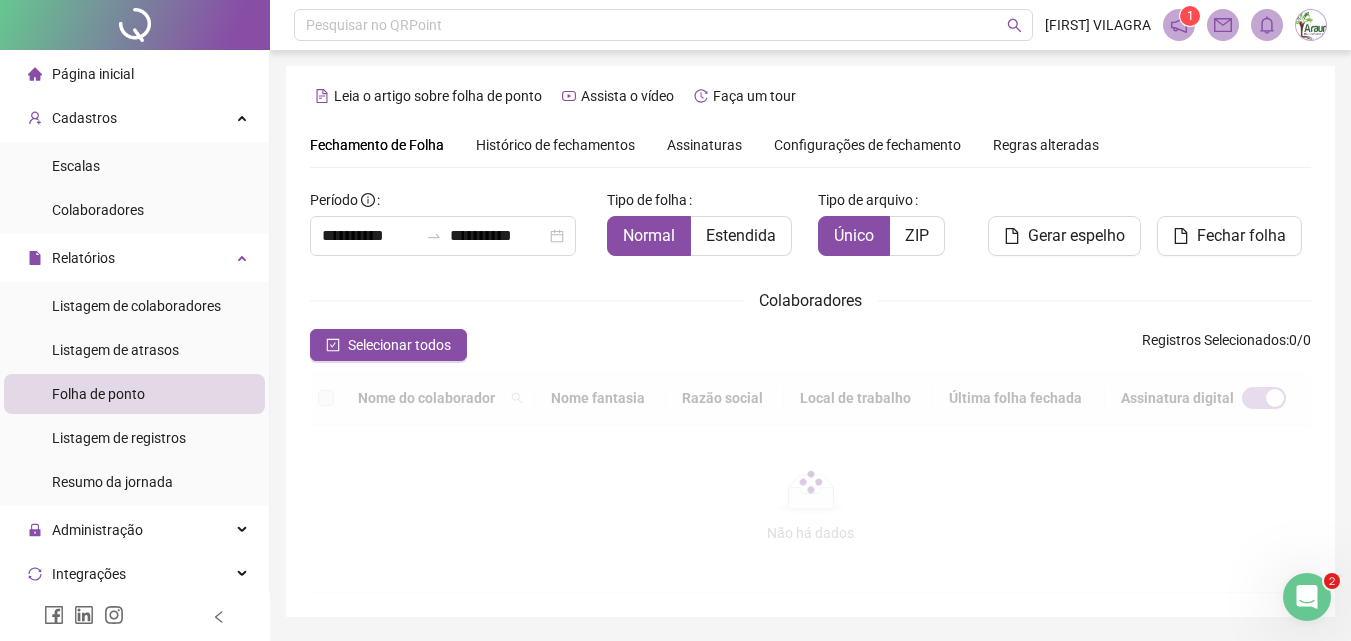 click on "Assinaturas" at bounding box center [704, 145] 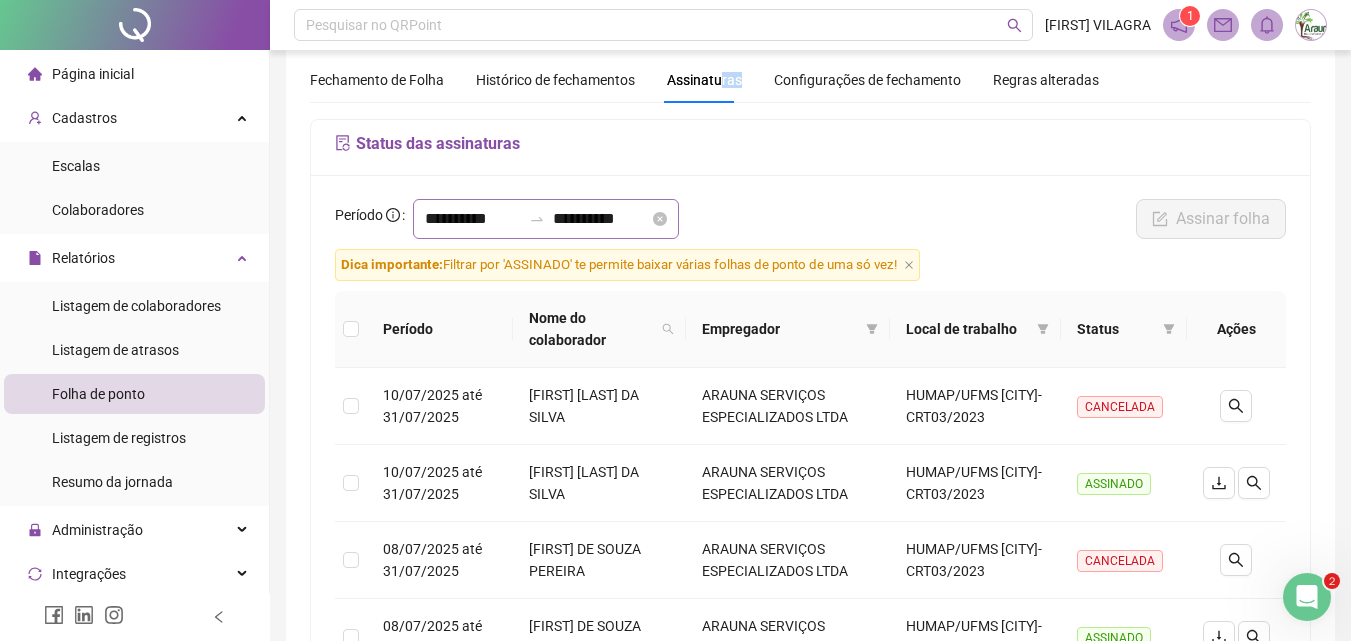scroll, scrollTop: 100, scrollLeft: 0, axis: vertical 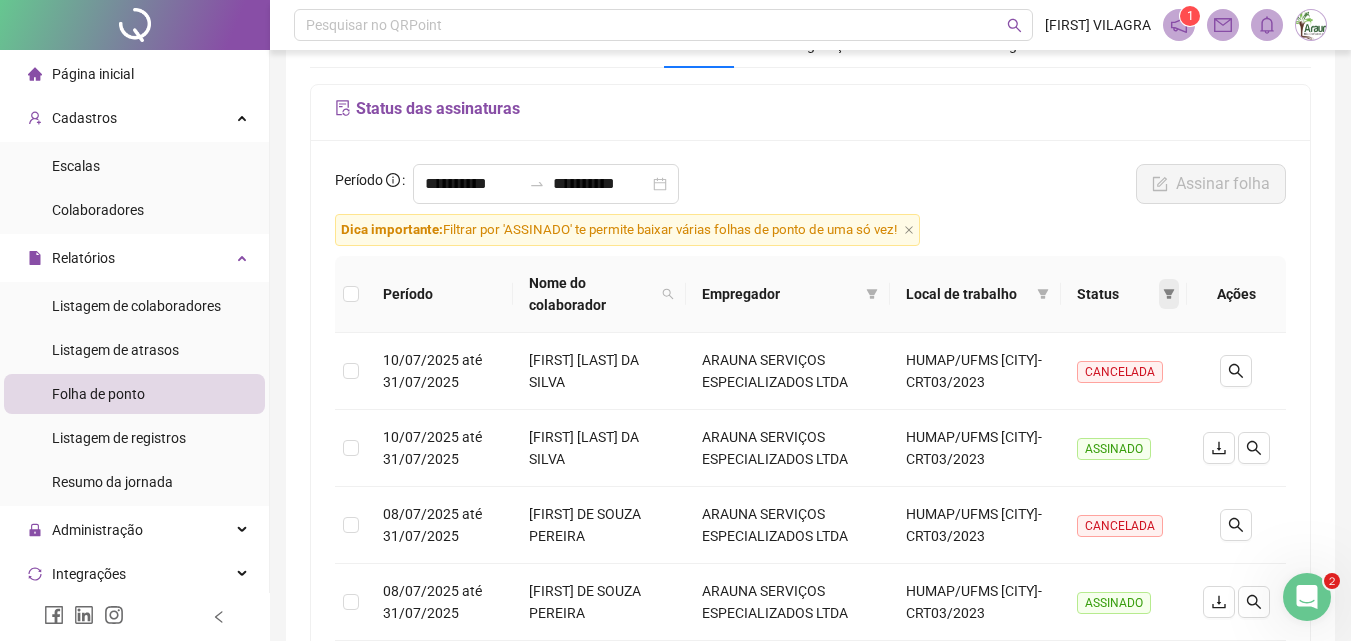 click at bounding box center (1169, 294) 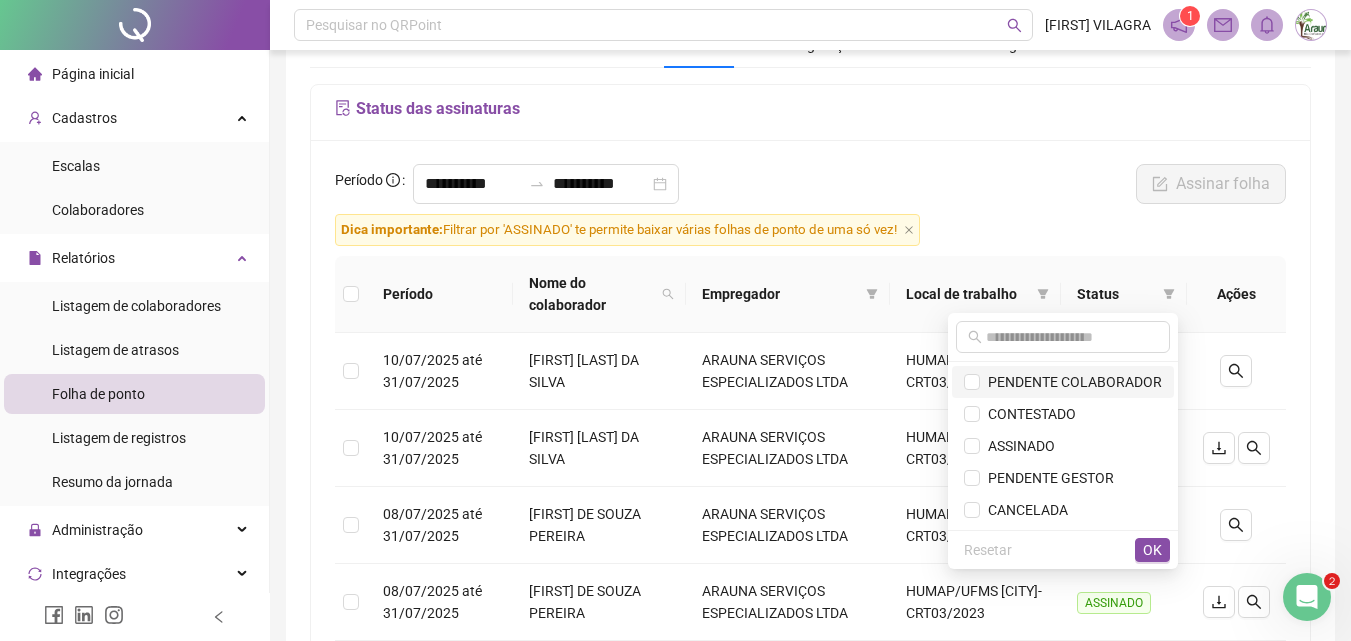 click on "PENDENTE COLABORADOR" at bounding box center [1071, 382] 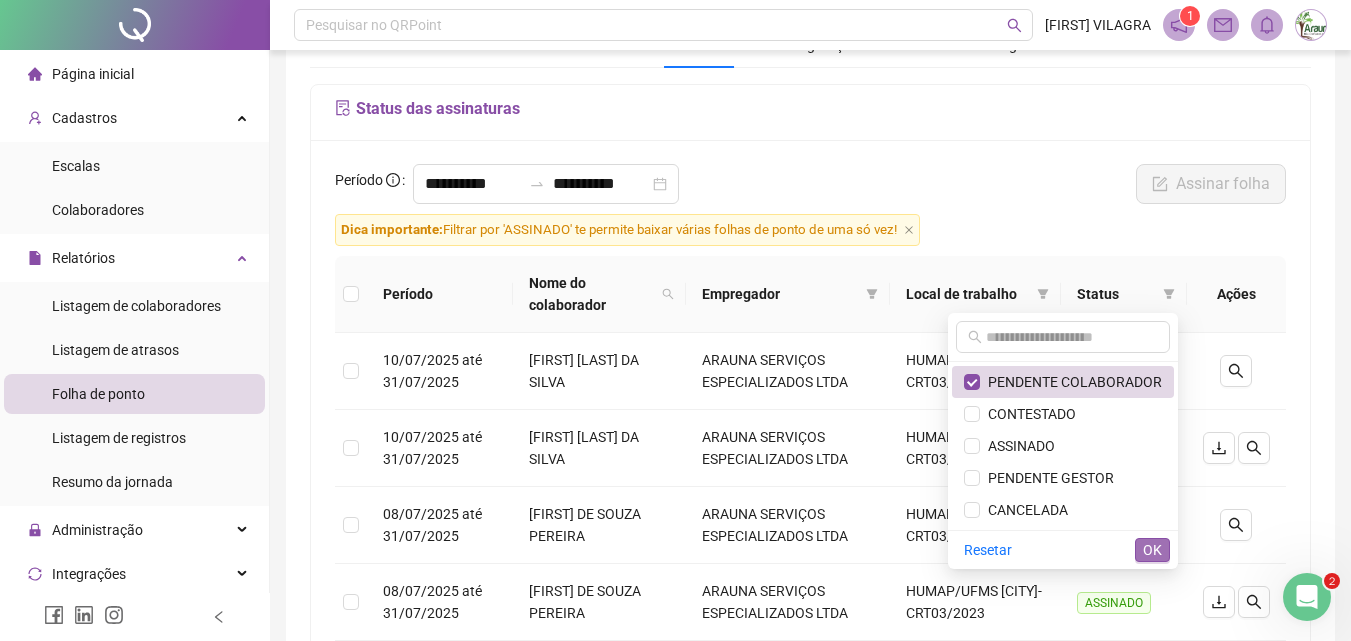 click on "OK" at bounding box center [1152, 550] 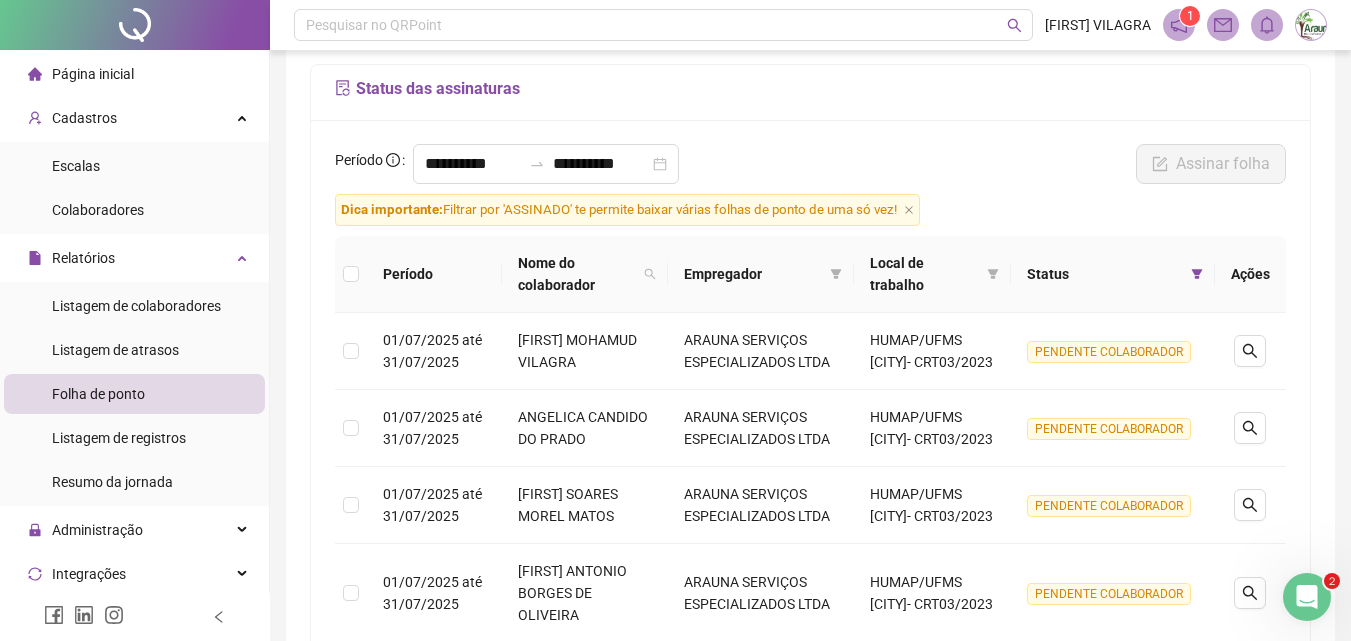scroll, scrollTop: 0, scrollLeft: 0, axis: both 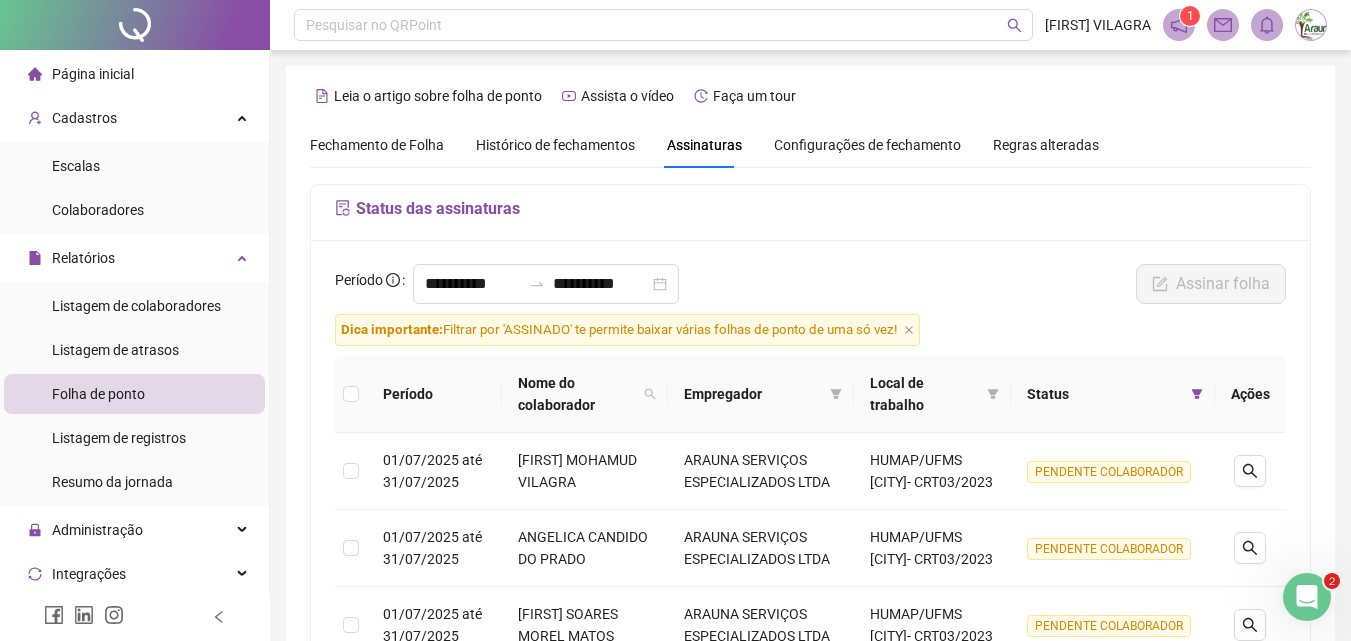 click on "Fechamento de Folha" at bounding box center (377, 145) 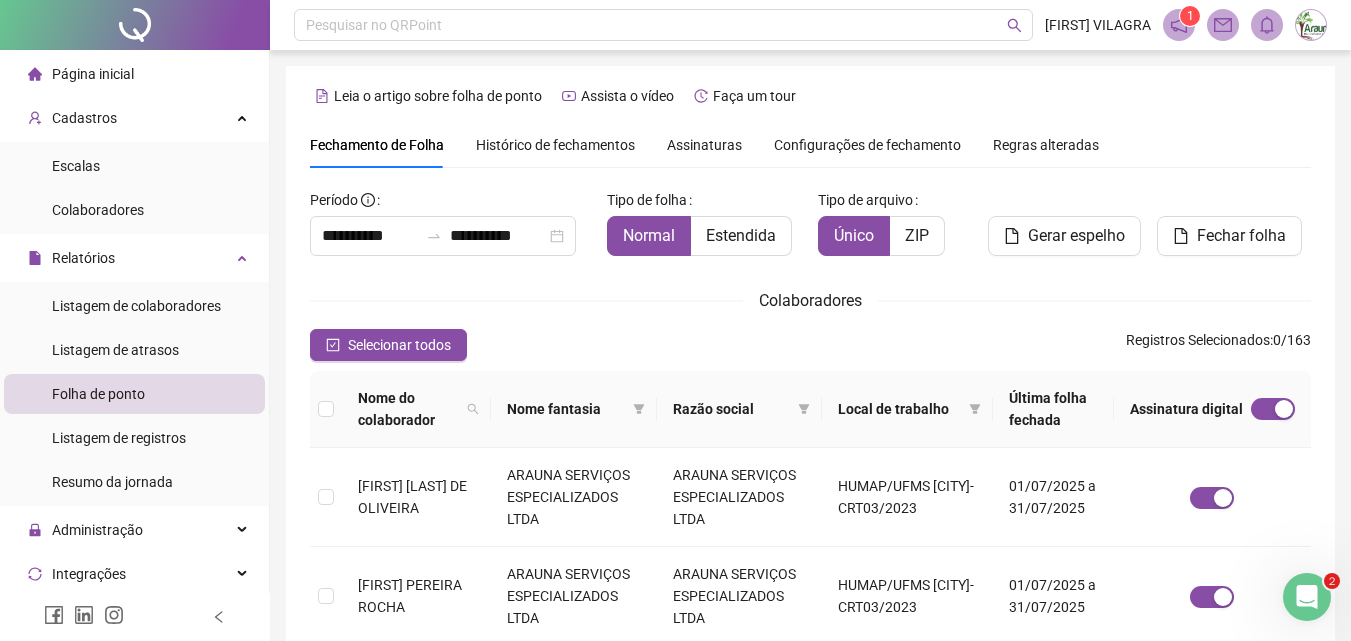 scroll, scrollTop: 89, scrollLeft: 0, axis: vertical 